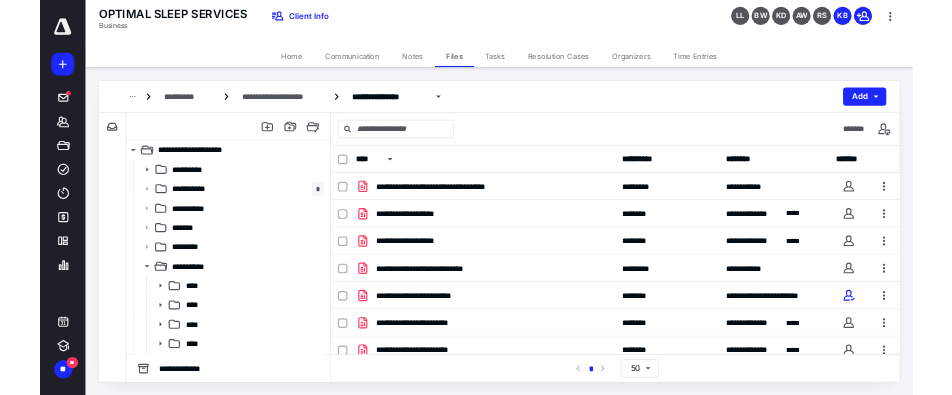 scroll, scrollTop: 0, scrollLeft: 0, axis: both 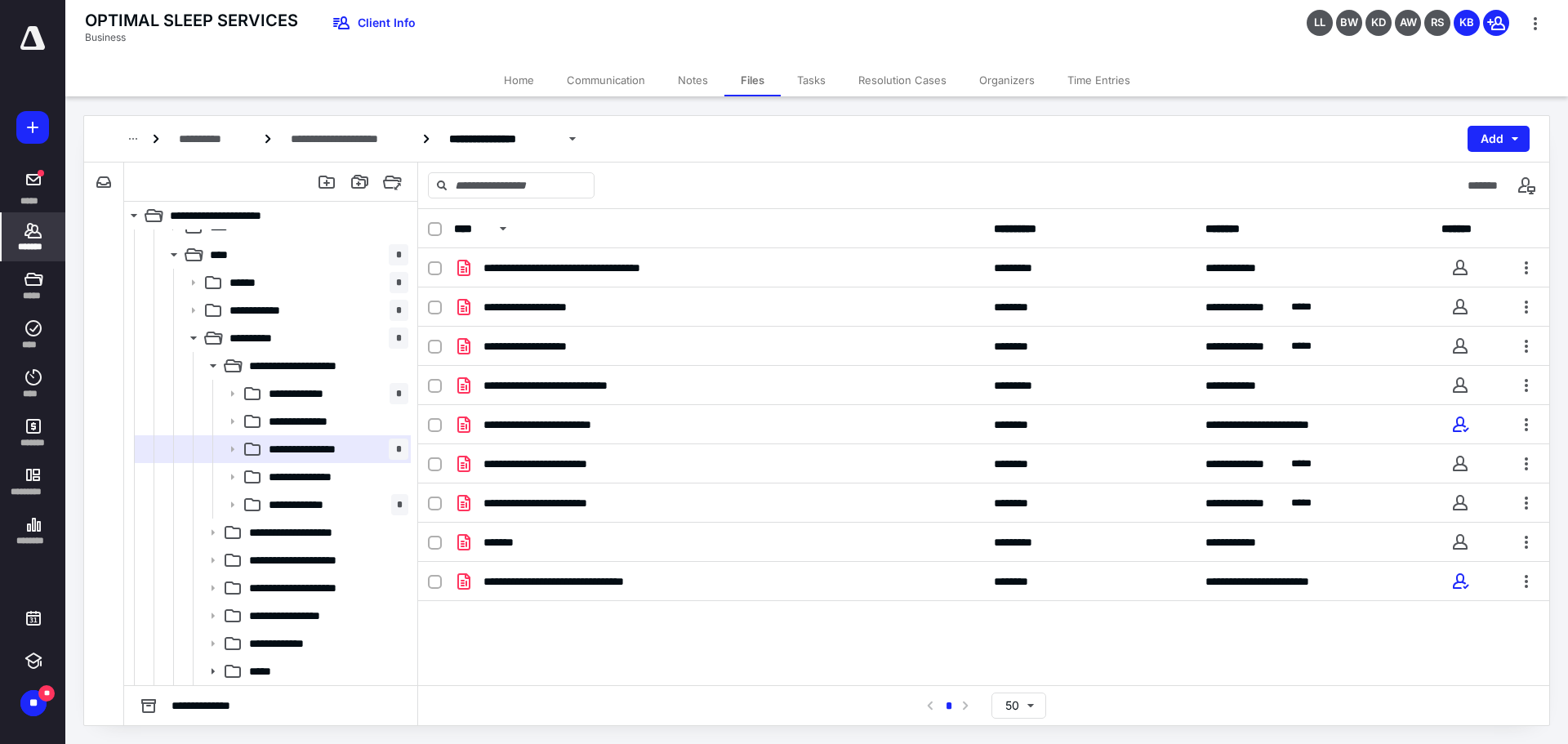 click on "*******" at bounding box center (33, 237) 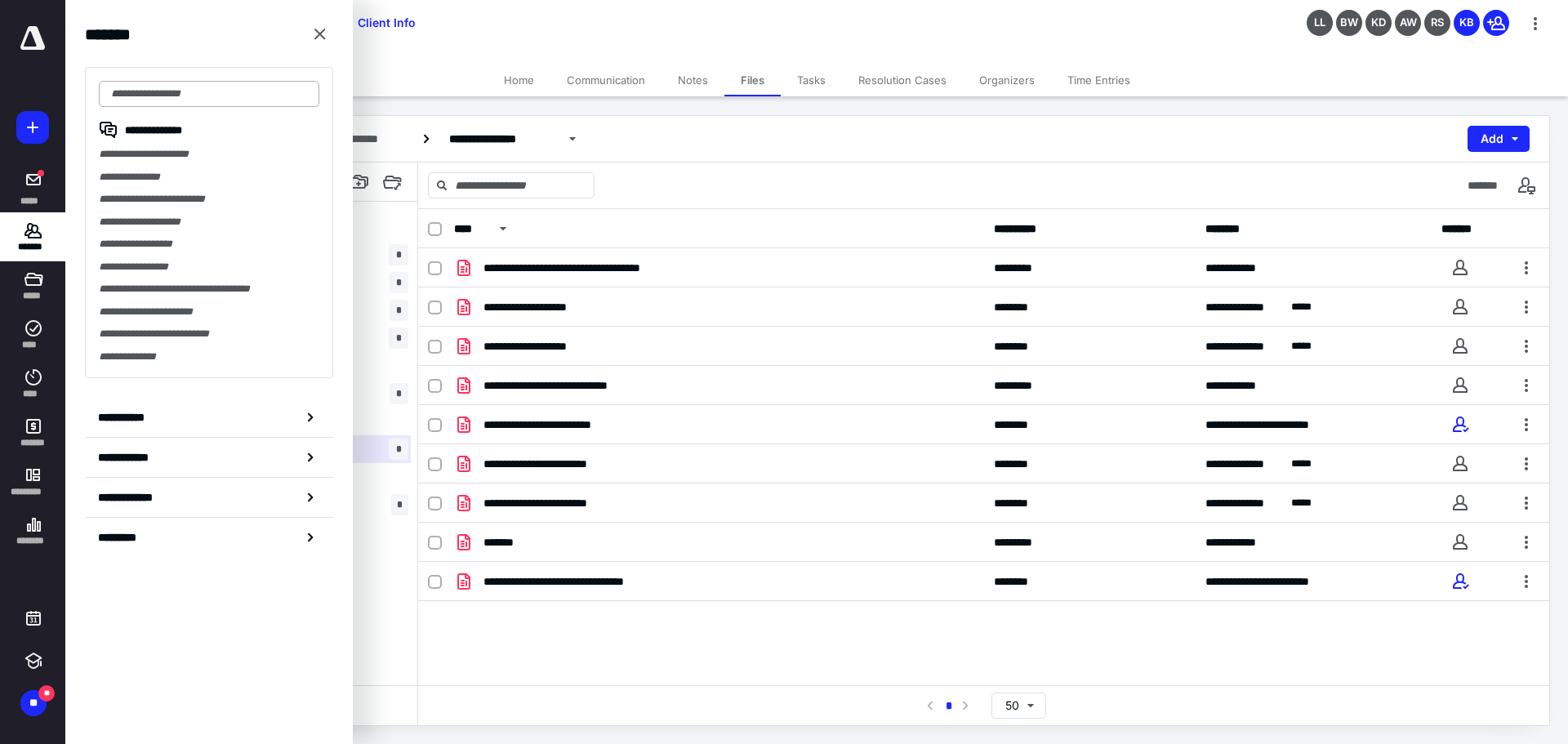click at bounding box center (209, 94) 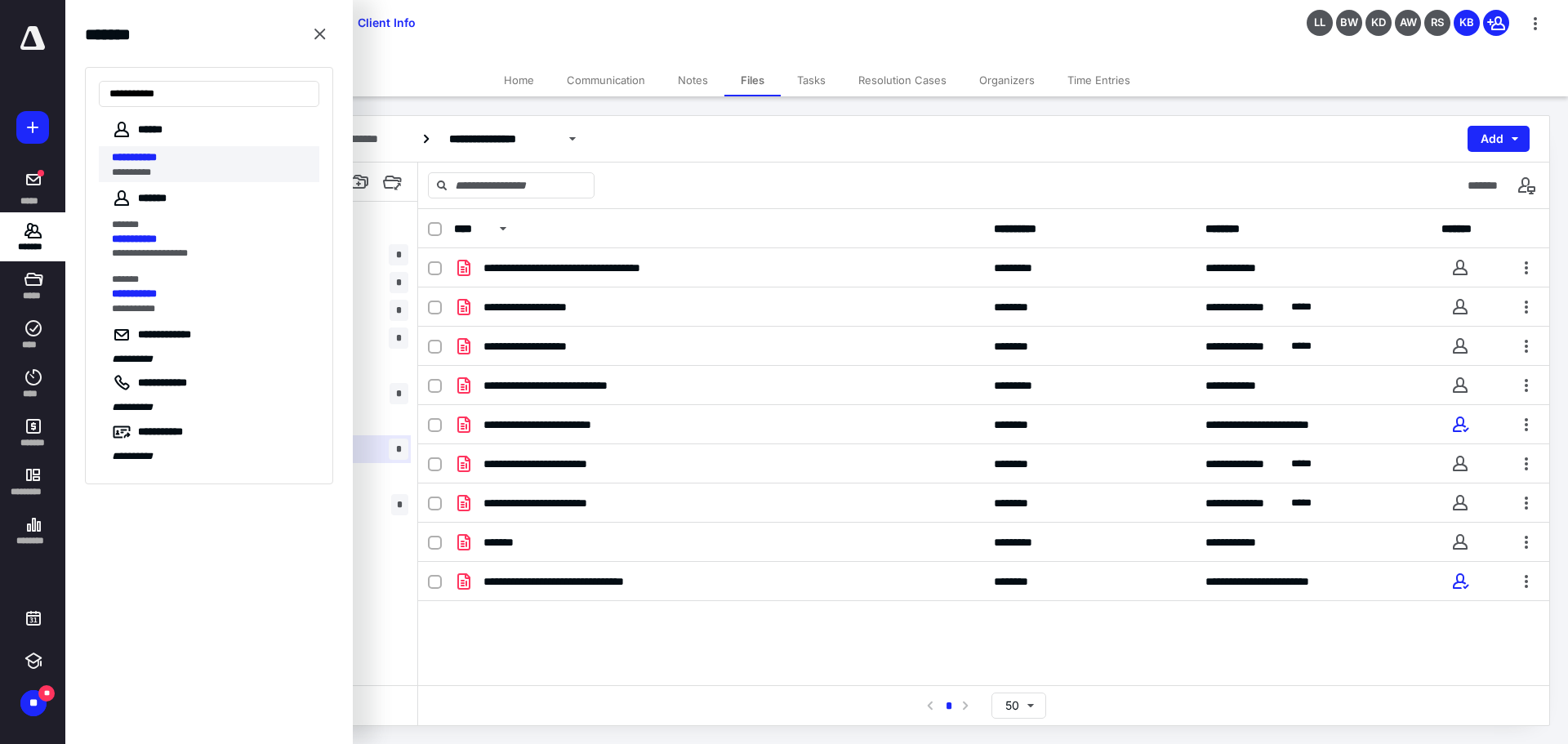 type on "**********" 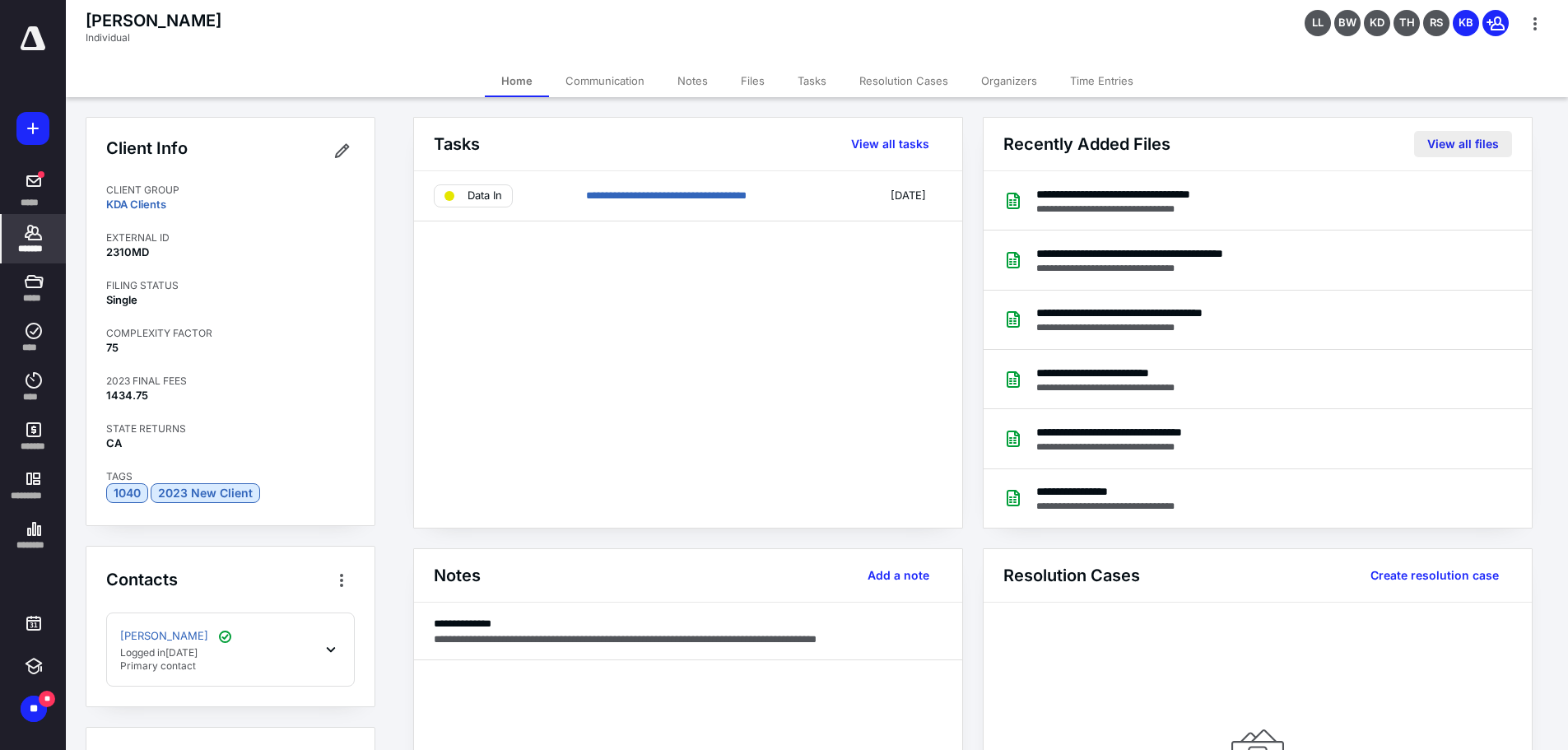 click on "View all files" at bounding box center (1463, 144) 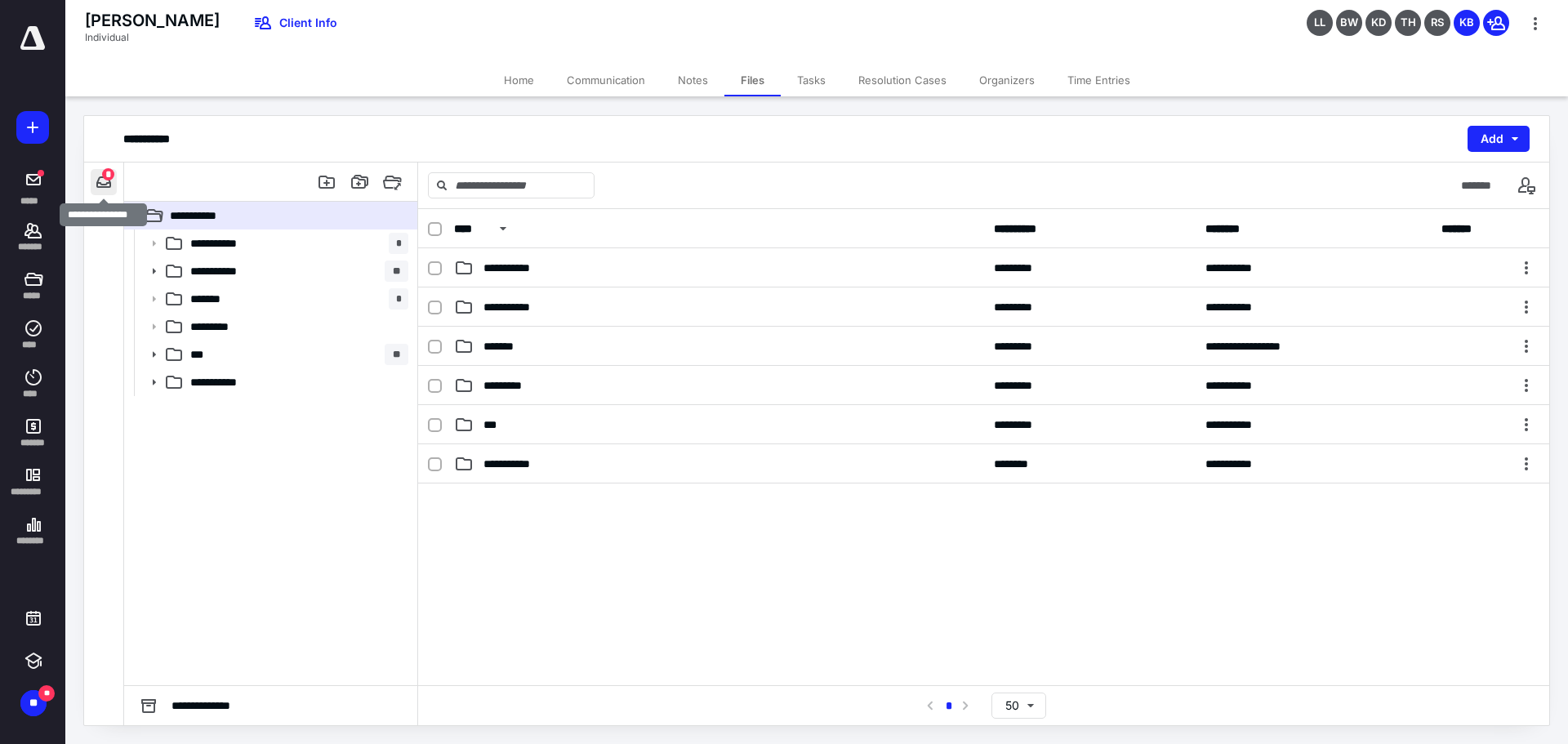 click at bounding box center (104, 182) 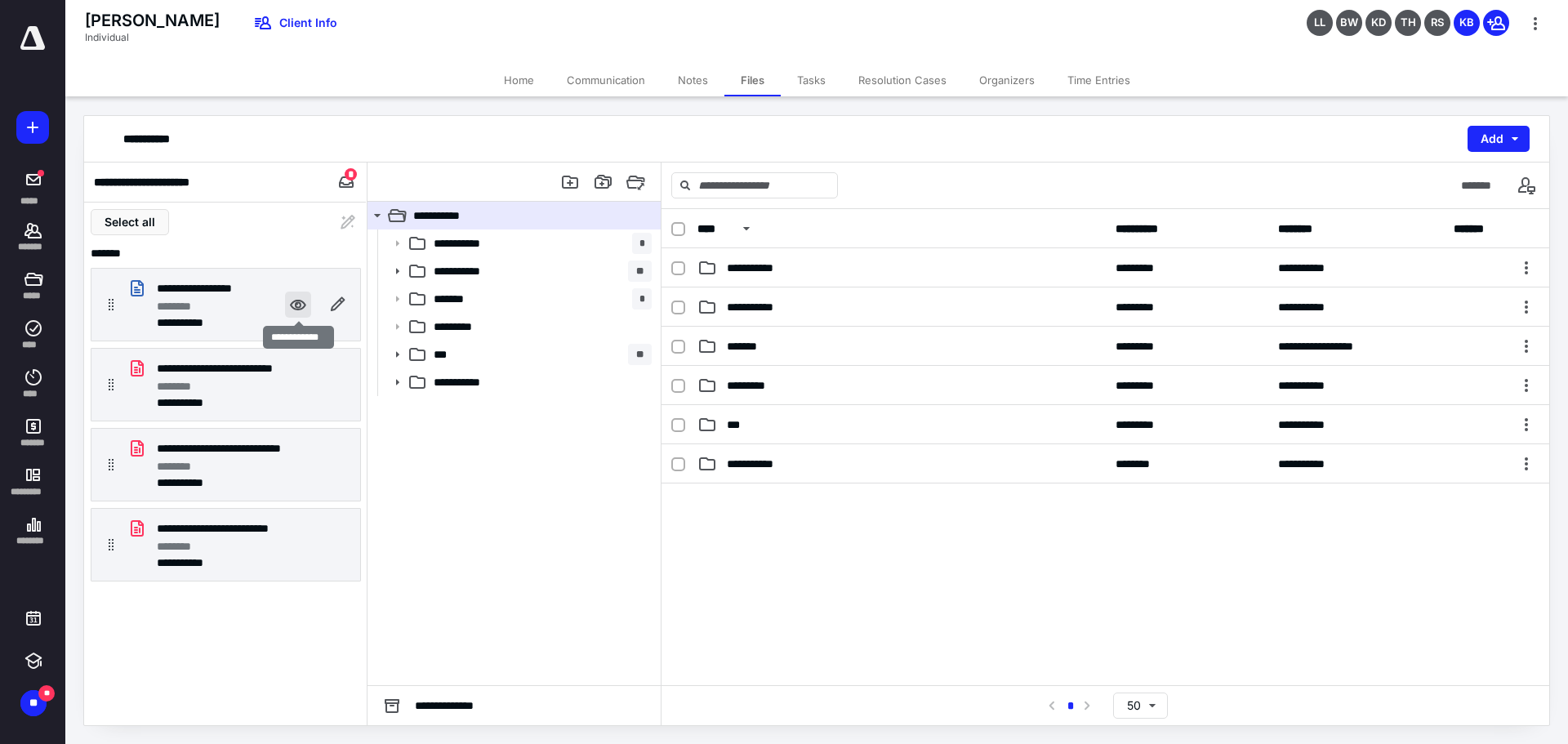 click at bounding box center (298, 305) 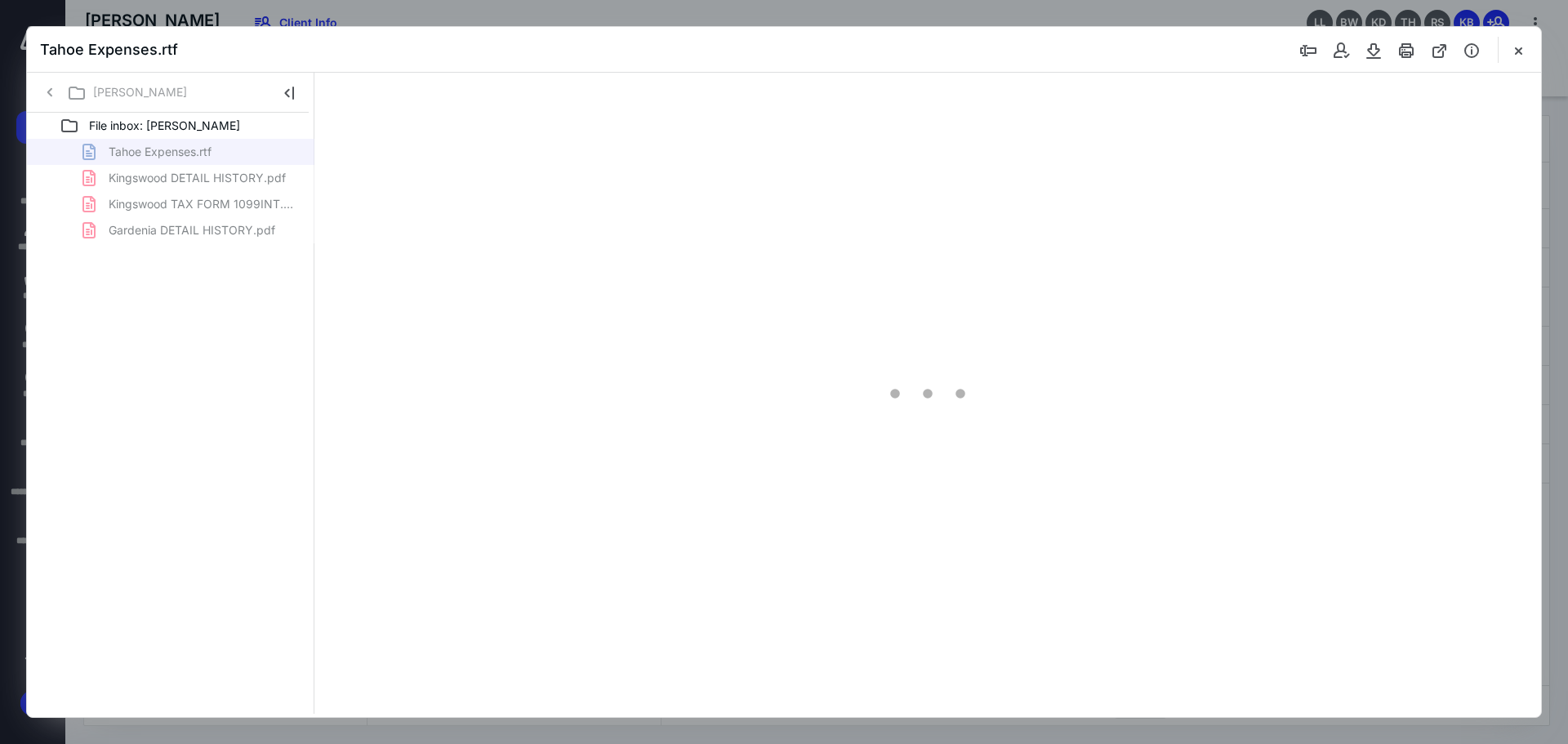 scroll, scrollTop: 0, scrollLeft: 0, axis: both 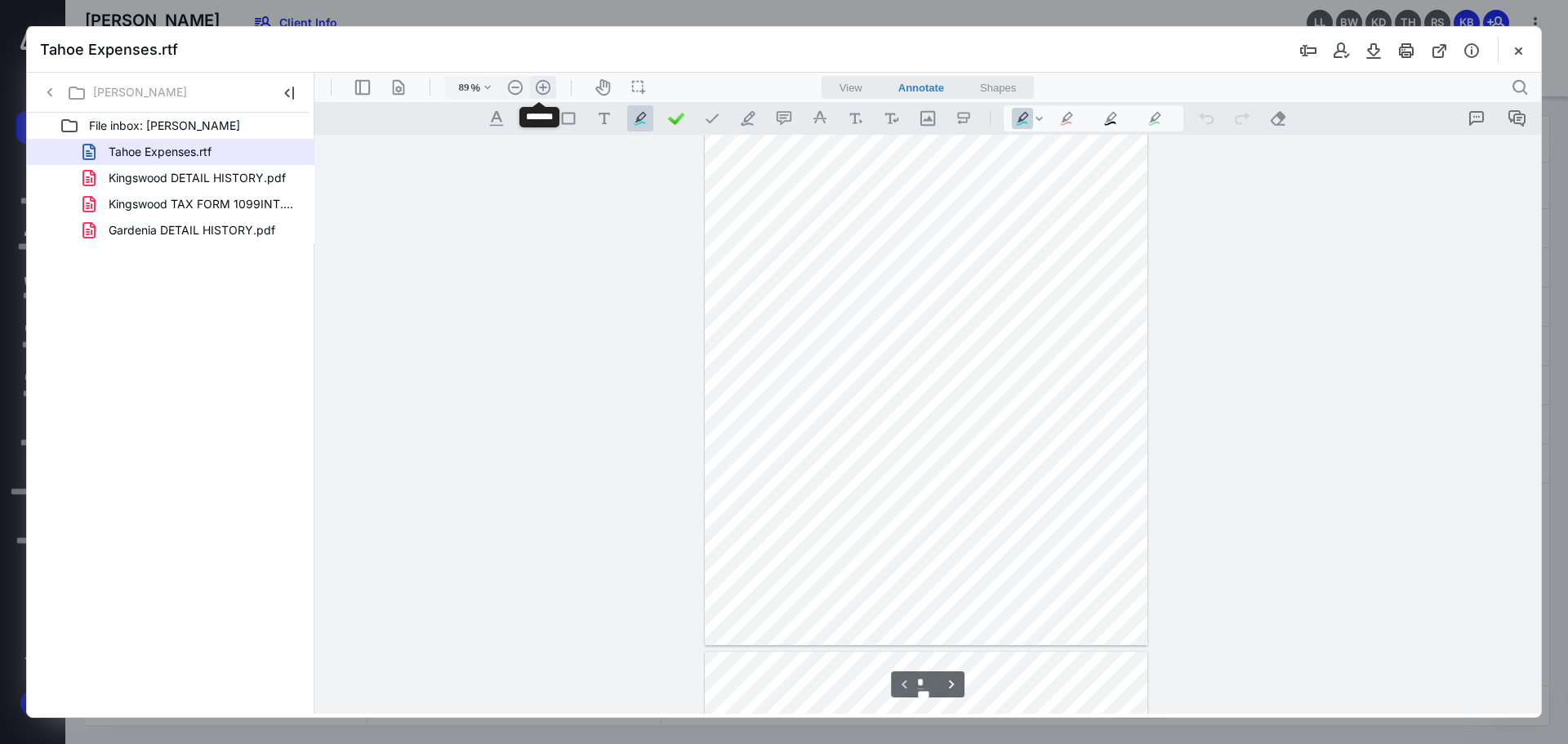click on ".cls-1{fill:#abb0c4;} icon - header - zoom - in - line" at bounding box center (543, 87) 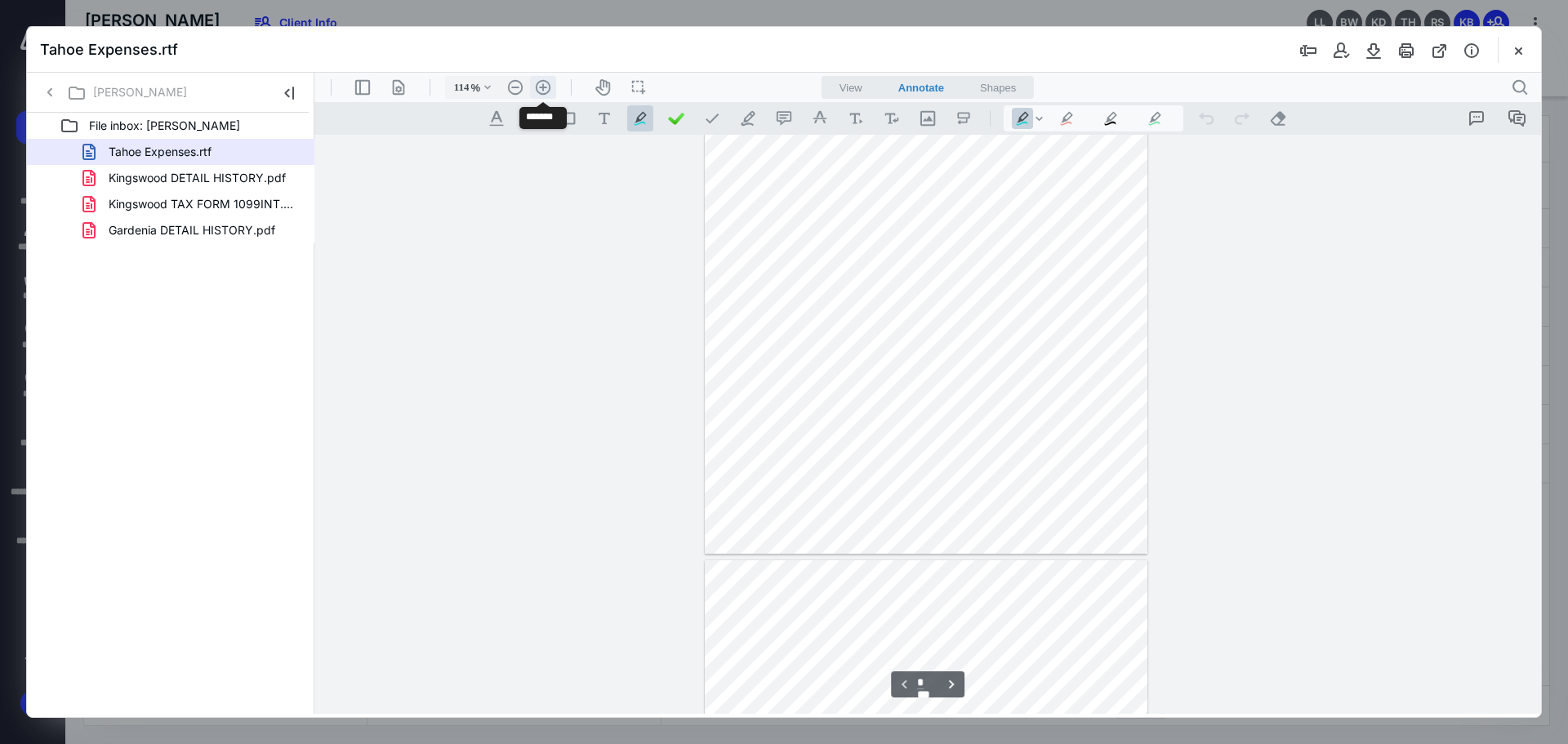 click on ".cls-1{fill:#abb0c4;} icon - header - zoom - in - line" at bounding box center [543, 87] 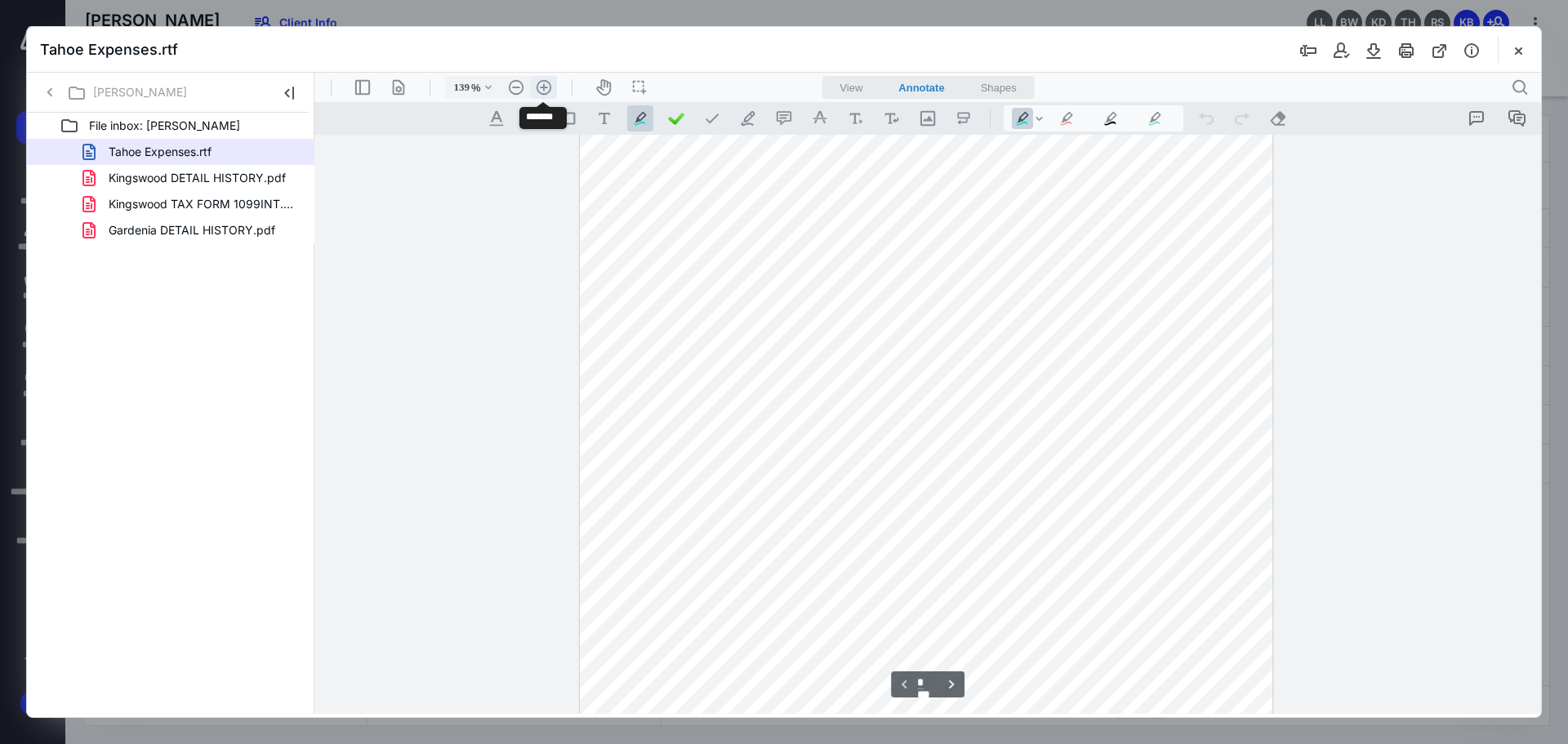 click on ".cls-1{fill:#abb0c4;} icon - header - zoom - in - line" at bounding box center [544, 87] 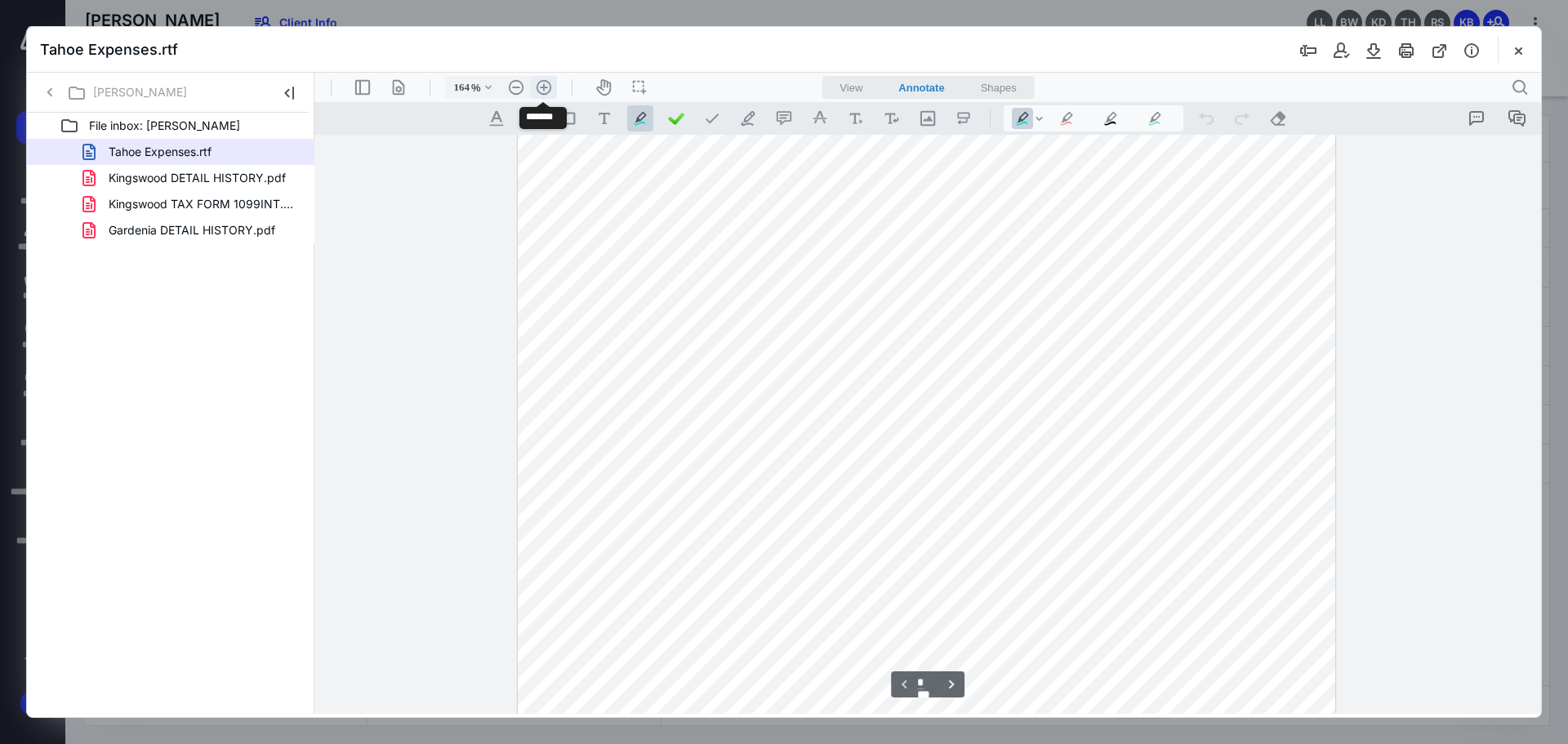 click on ".cls-1{fill:#abb0c4;} icon - header - zoom - in - line" at bounding box center (544, 87) 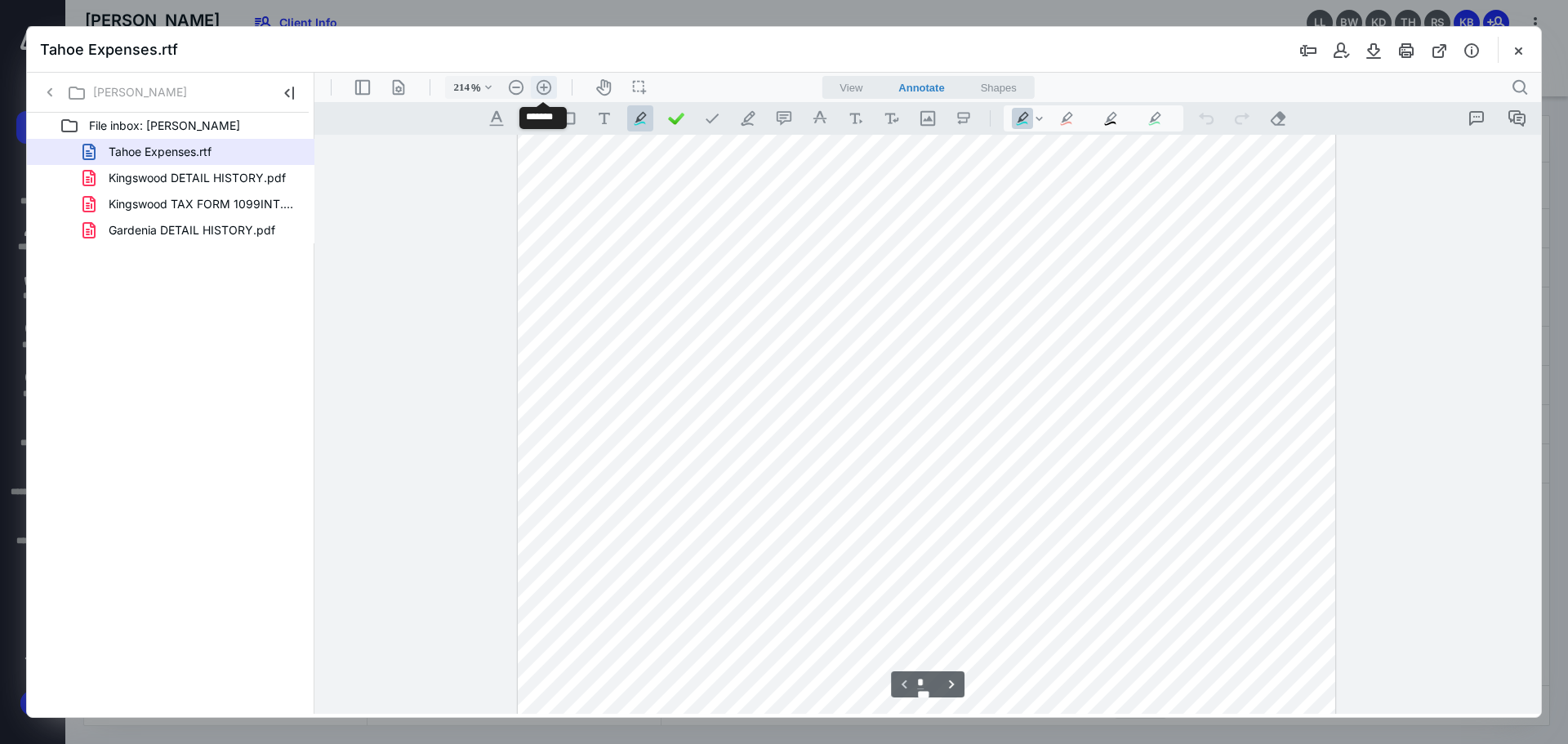 scroll, scrollTop: 523, scrollLeft: 0, axis: vertical 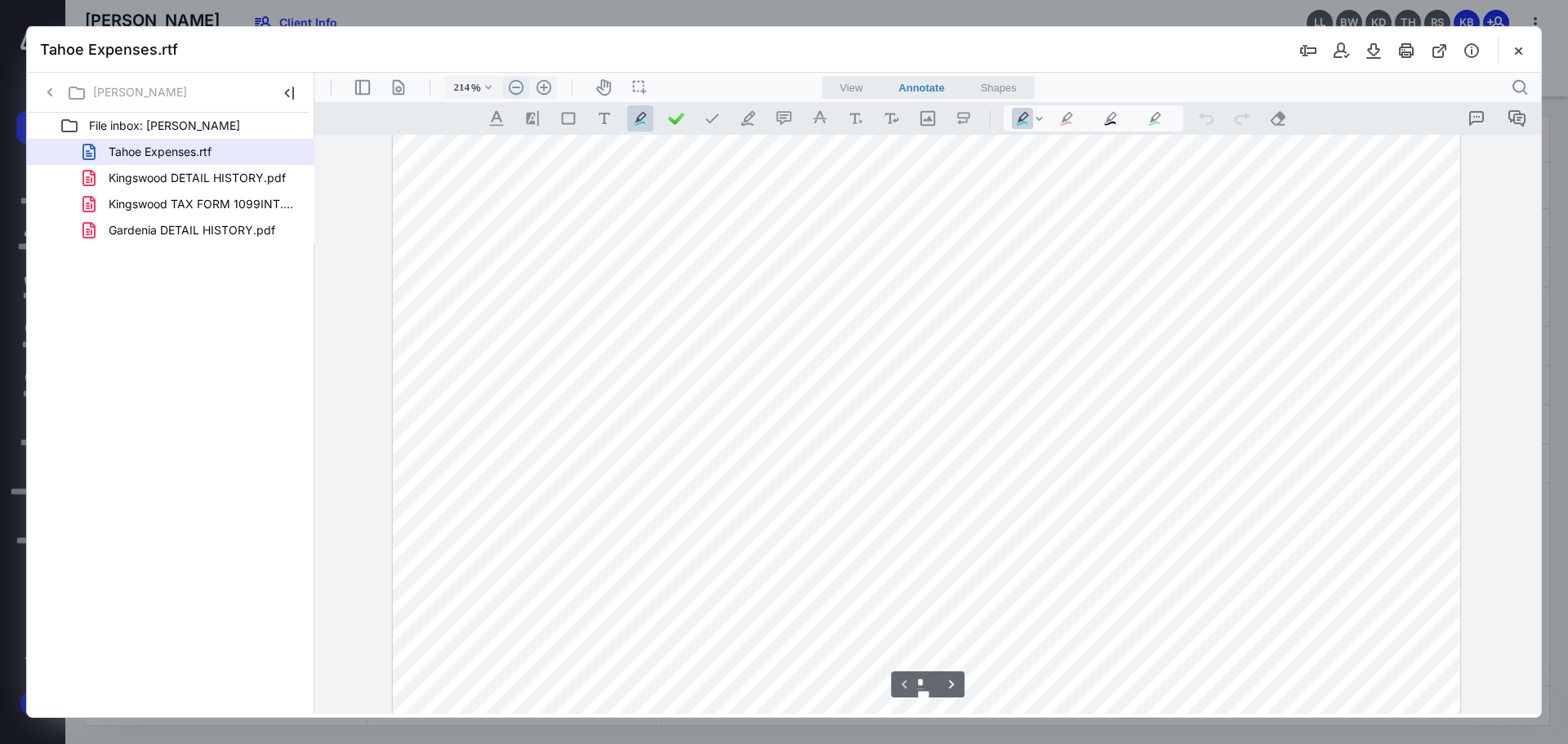click on ".cls-1{fill:#abb0c4;} icon - header - zoom - out - line" at bounding box center [516, 87] 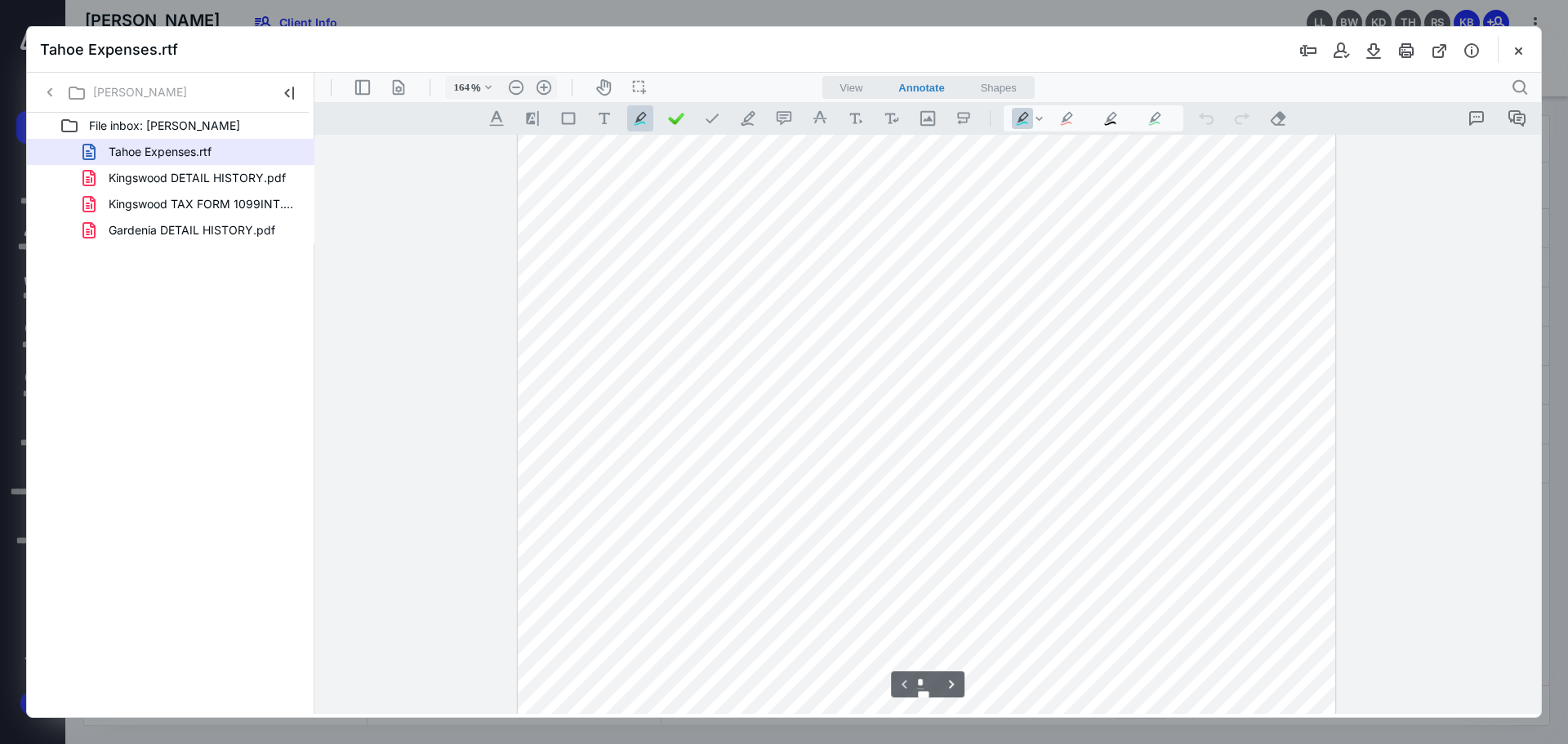 scroll, scrollTop: 0, scrollLeft: 0, axis: both 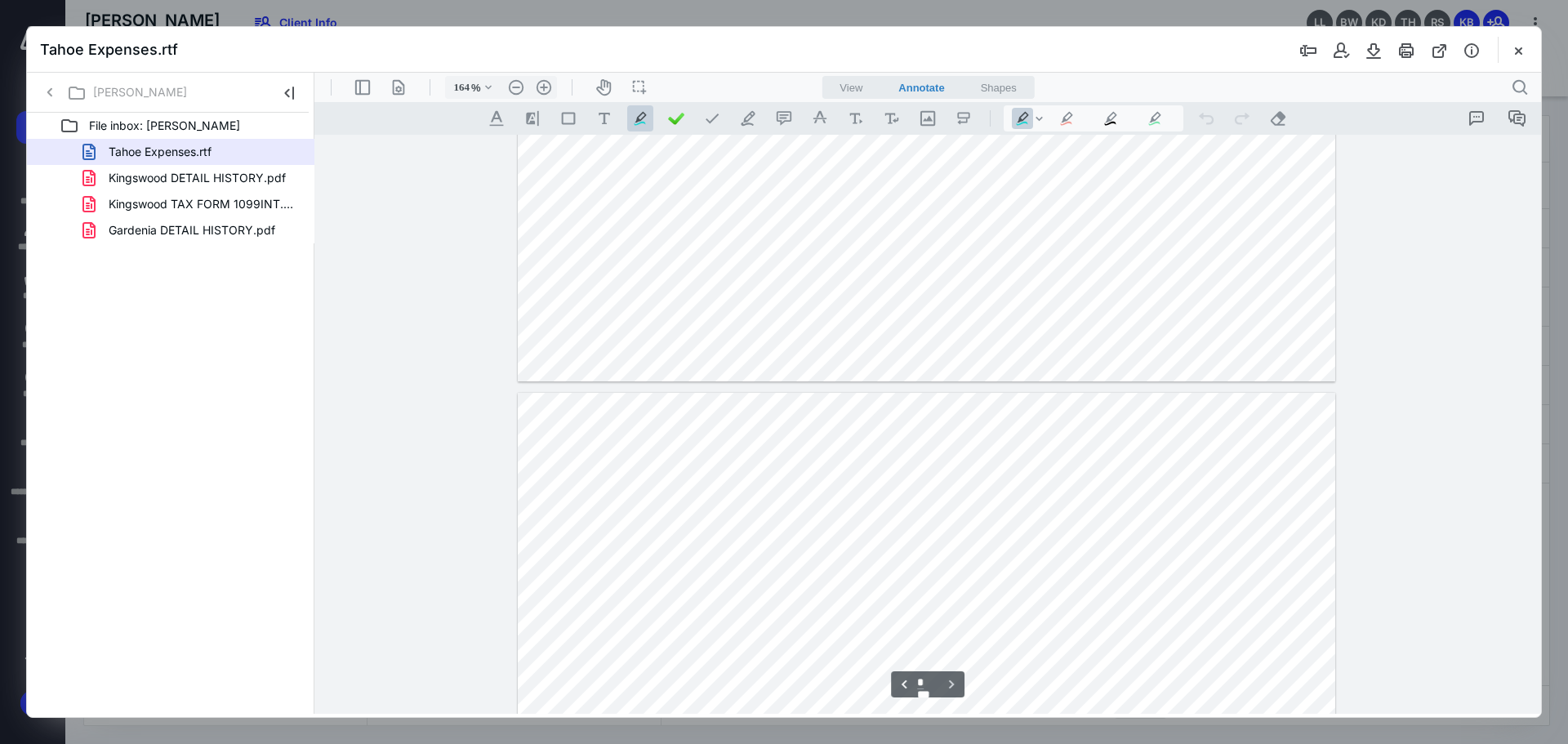 type on "*" 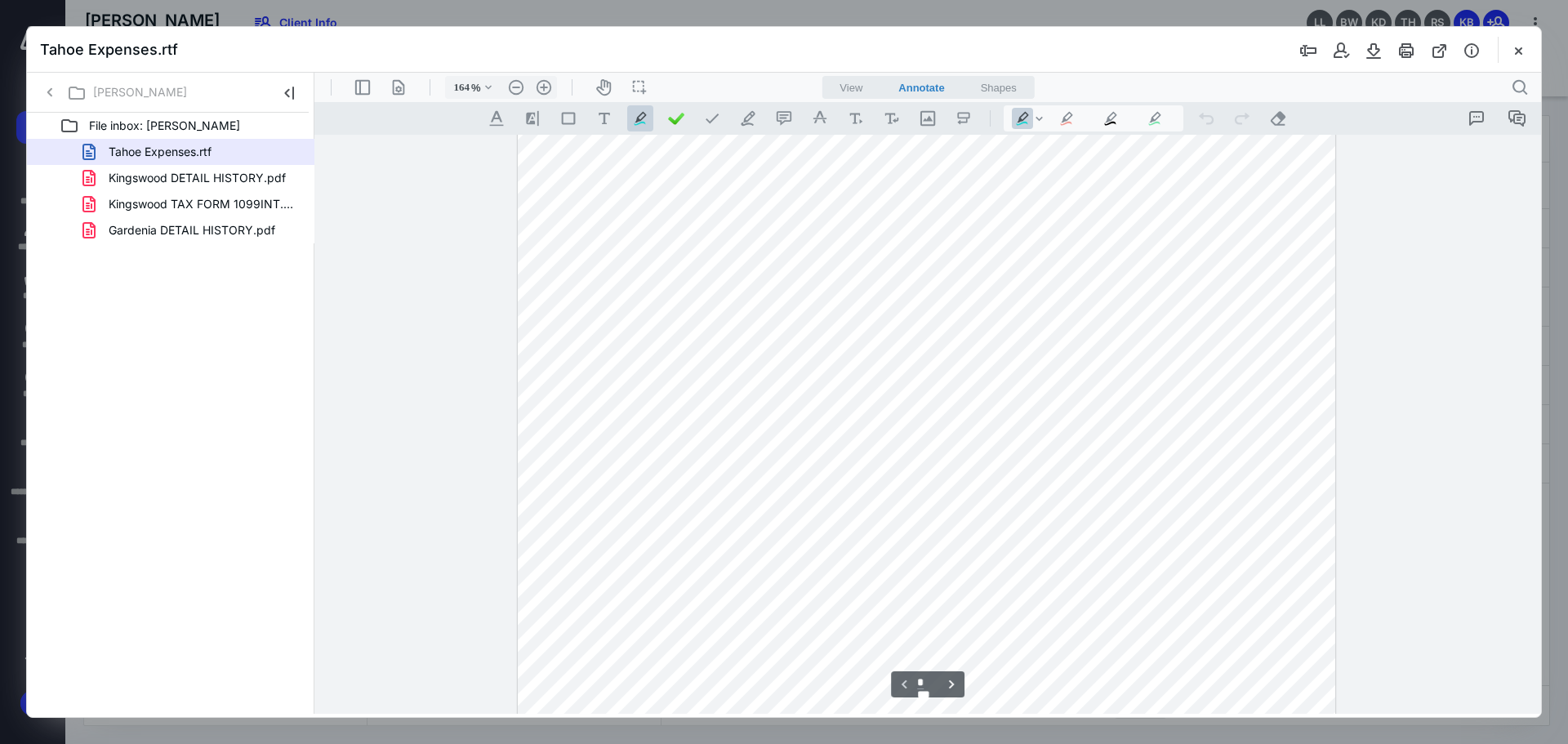 scroll, scrollTop: 0, scrollLeft: 0, axis: both 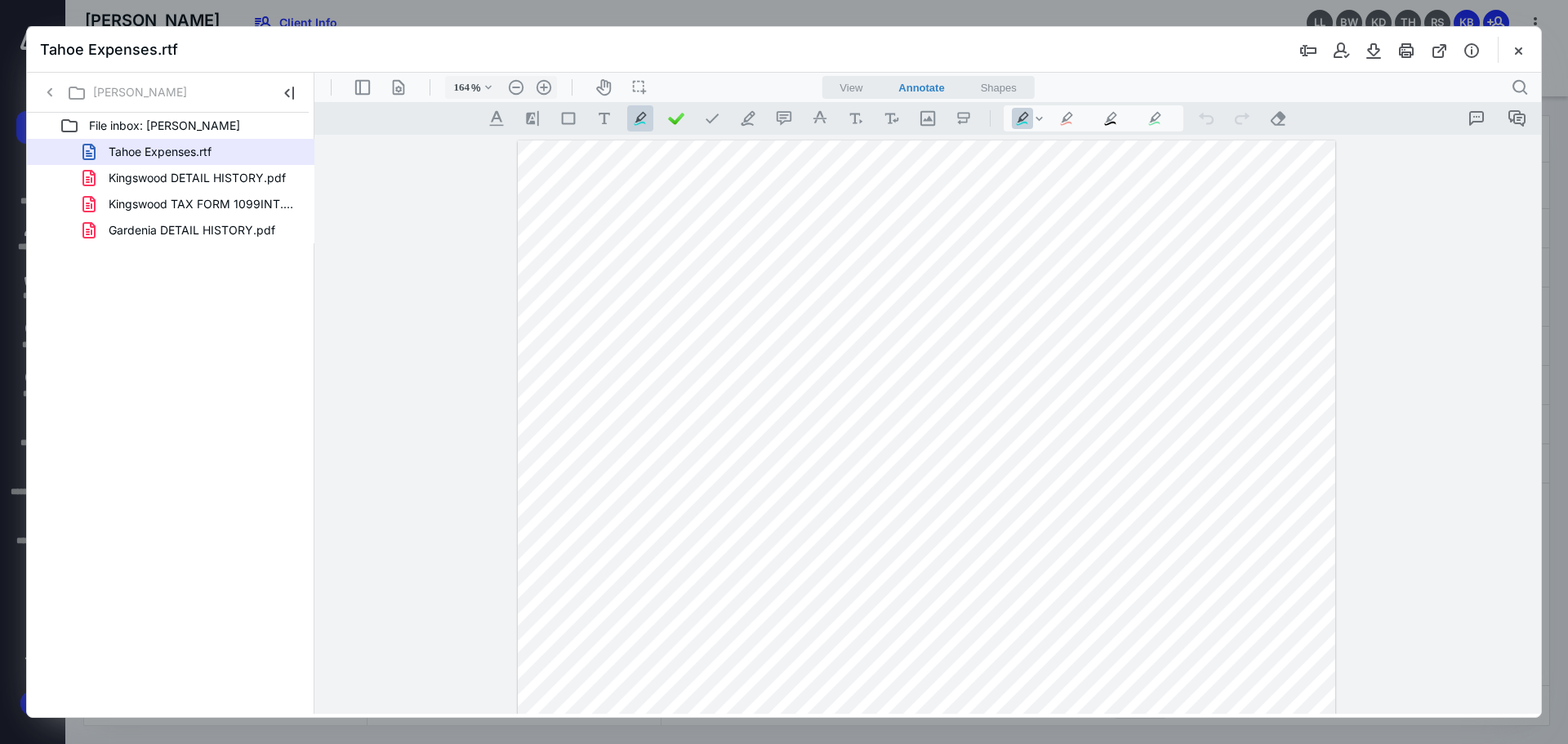 click at bounding box center [1518, 50] 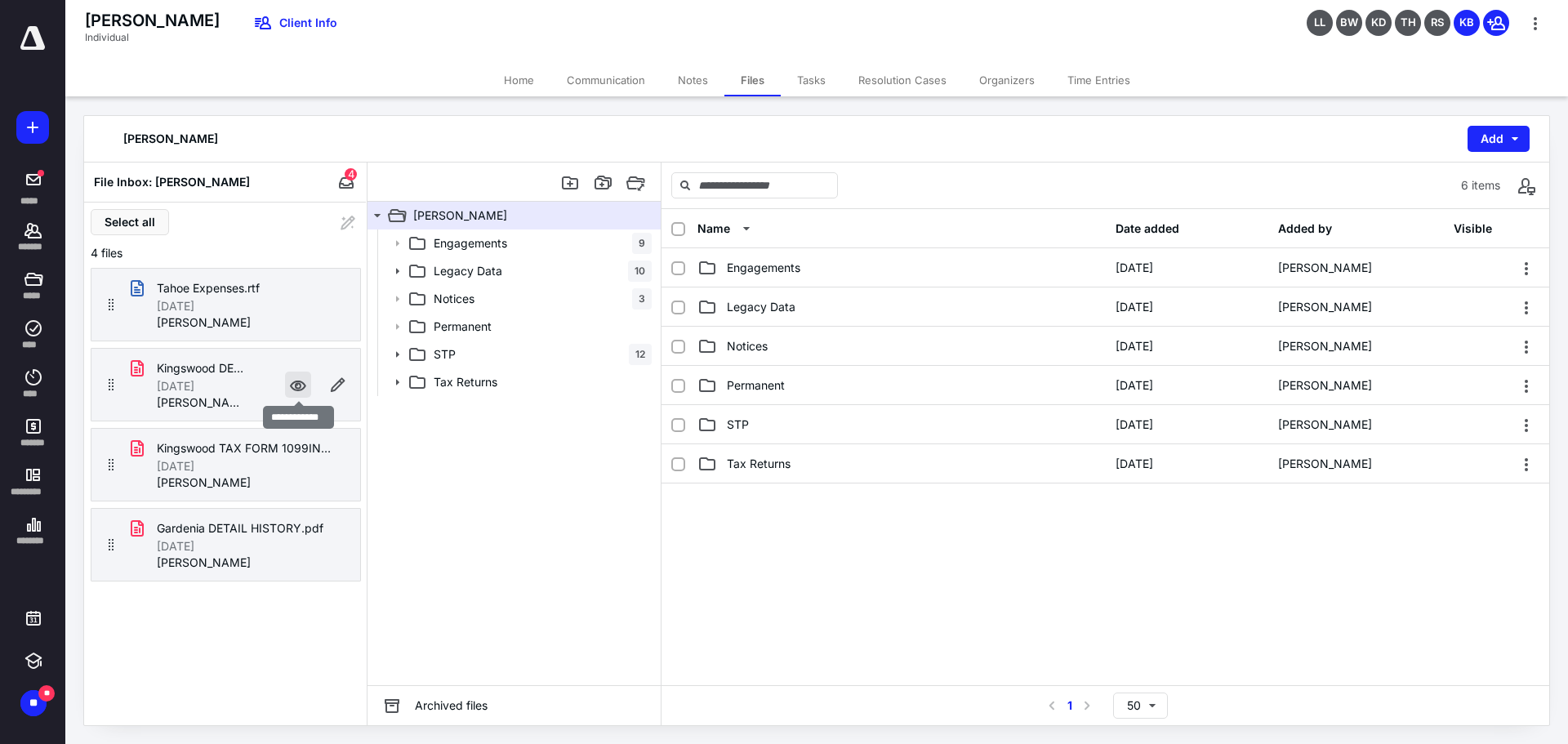 click at bounding box center [298, 385] 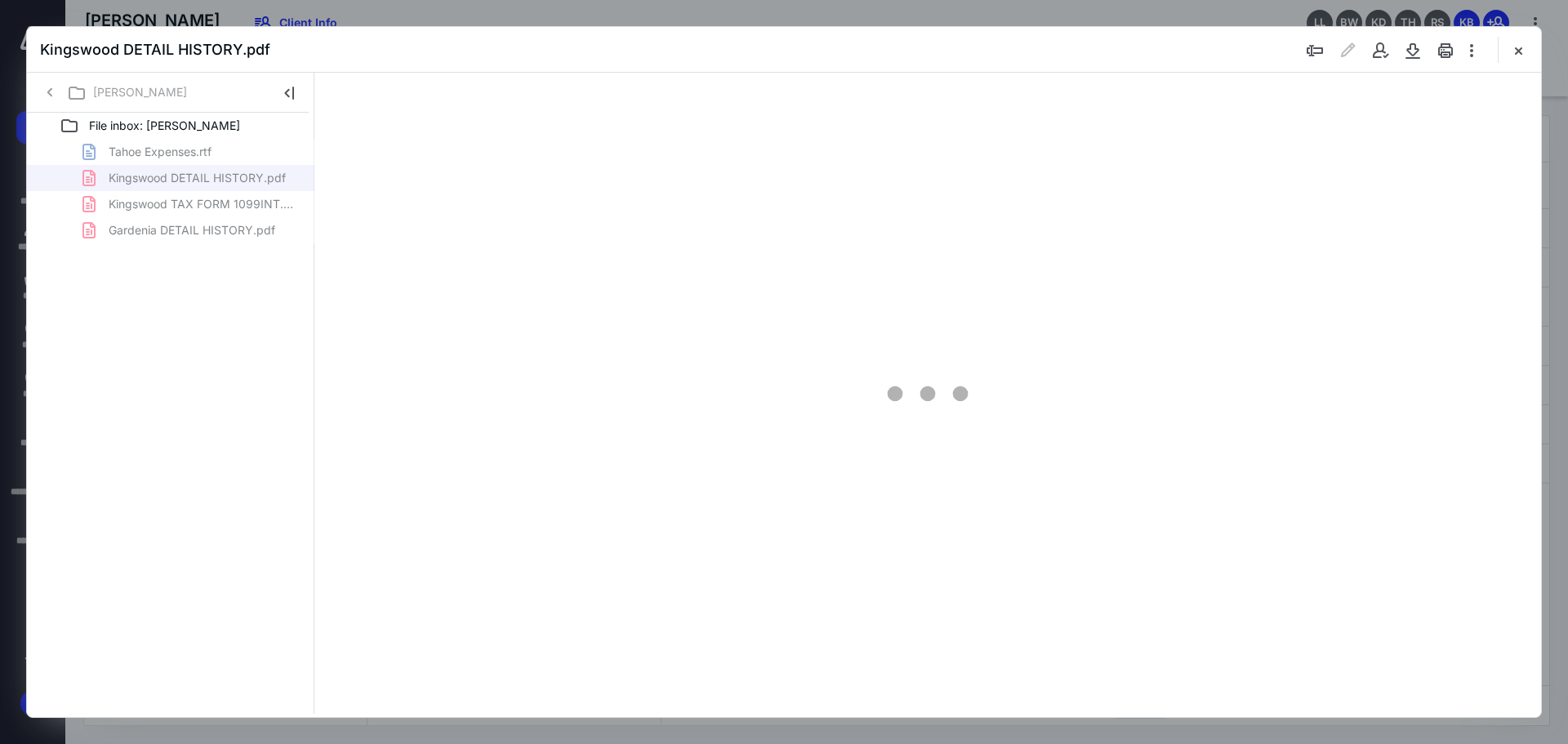 scroll, scrollTop: 0, scrollLeft: 0, axis: both 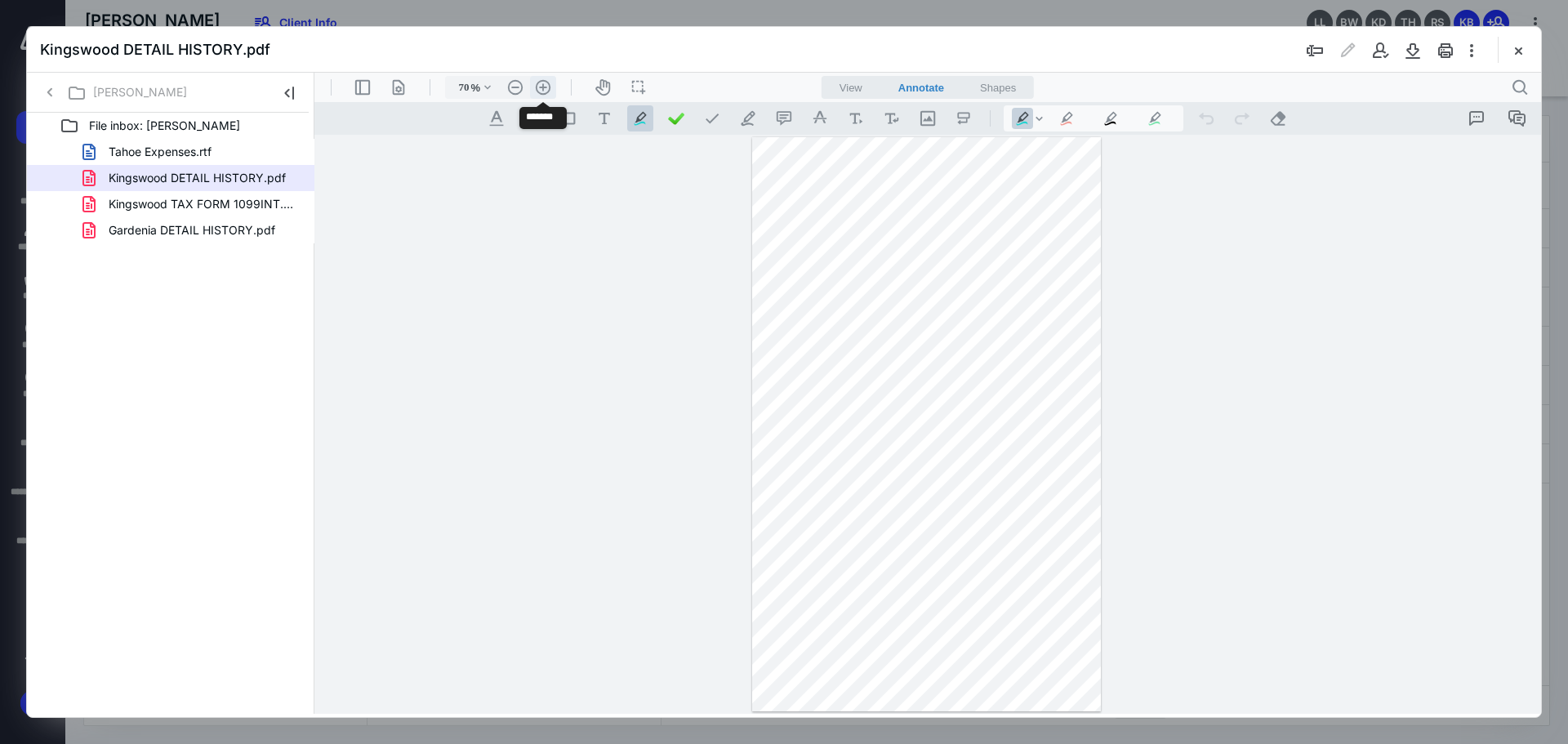 click on ".cls-1{fill:#abb0c4;} icon - header - zoom - in - line" at bounding box center (543, 87) 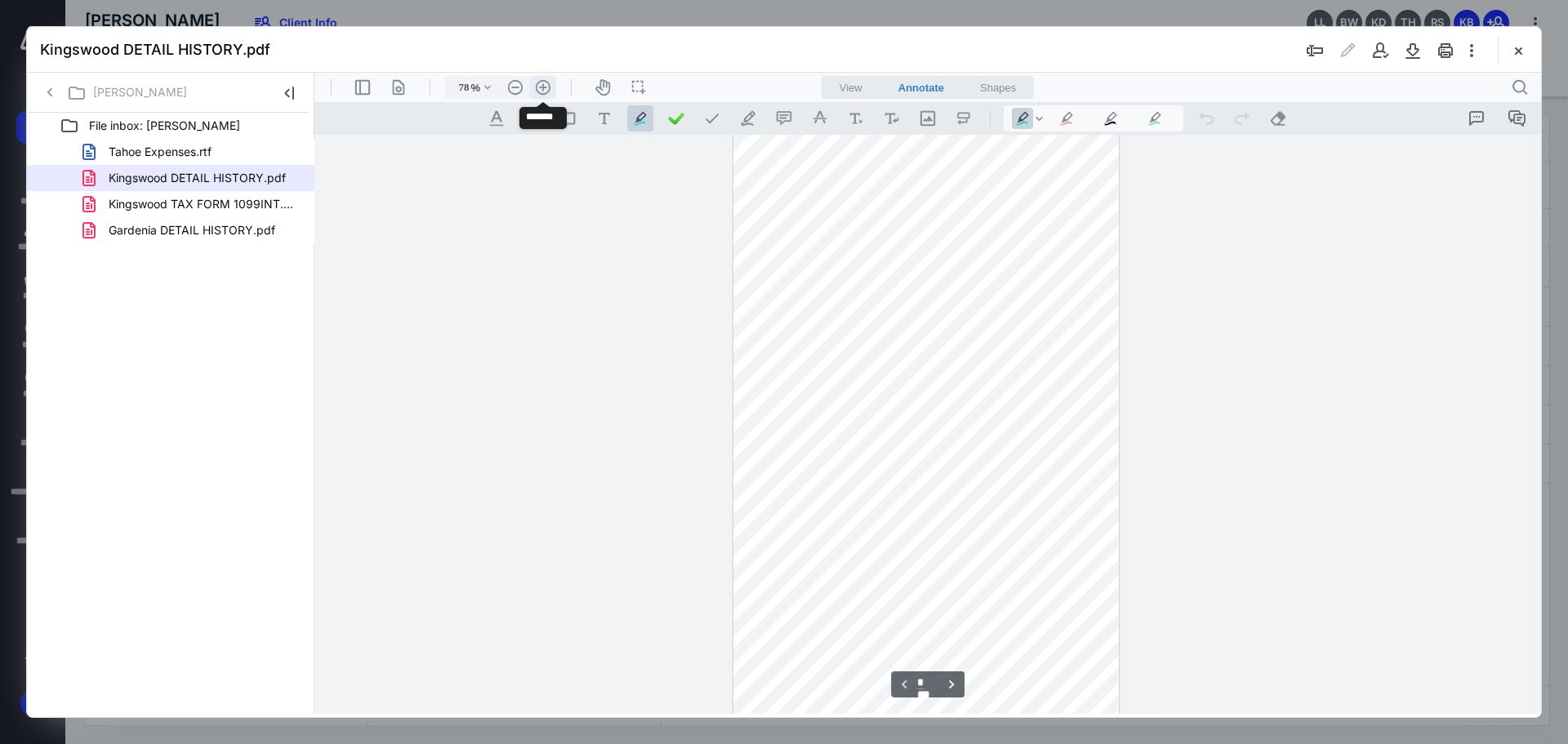 click on ".cls-1{fill:#abb0c4;} icon - header - zoom - in - line" at bounding box center (543, 87) 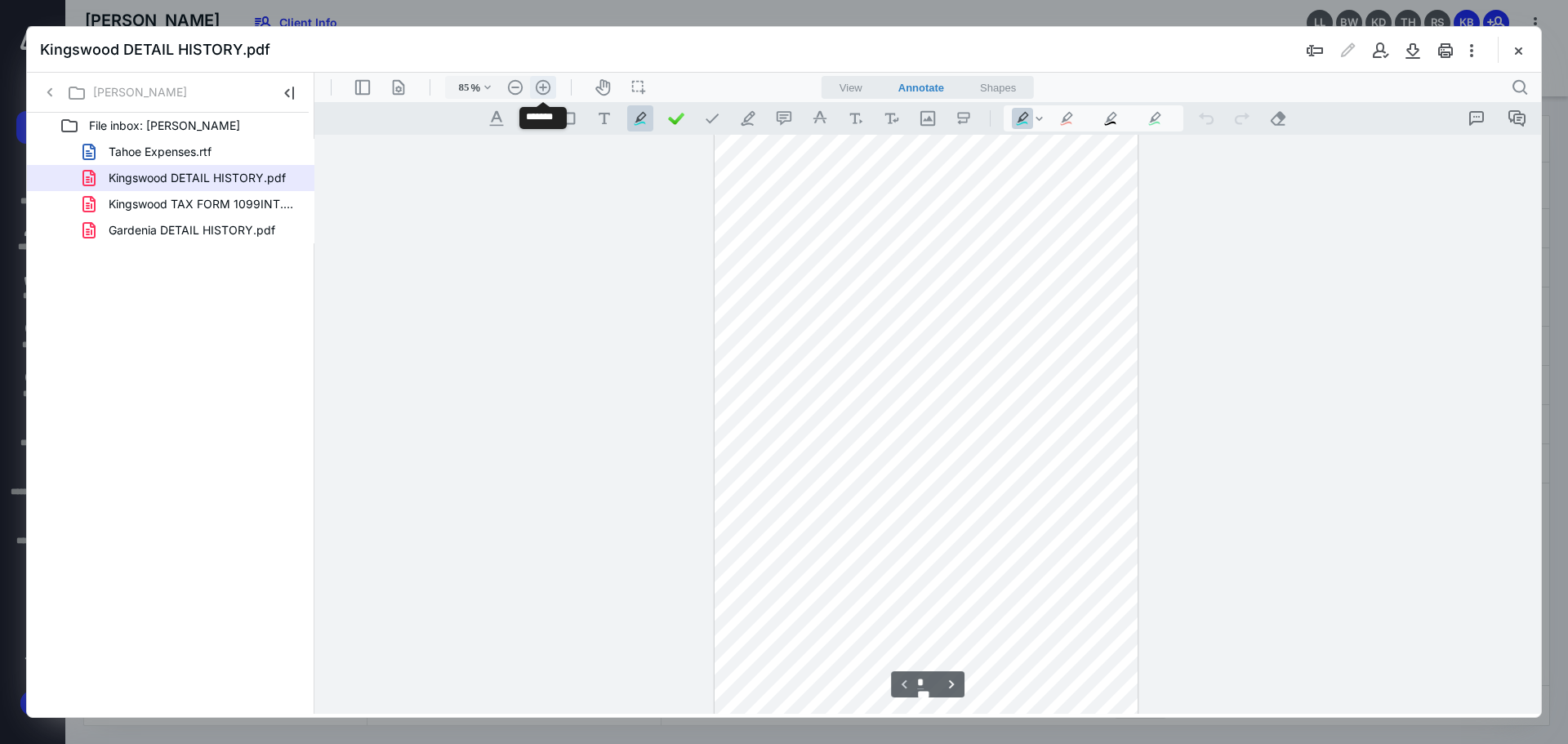 click on ".cls-1{fill:#abb0c4;} icon - header - zoom - in - line" at bounding box center [543, 87] 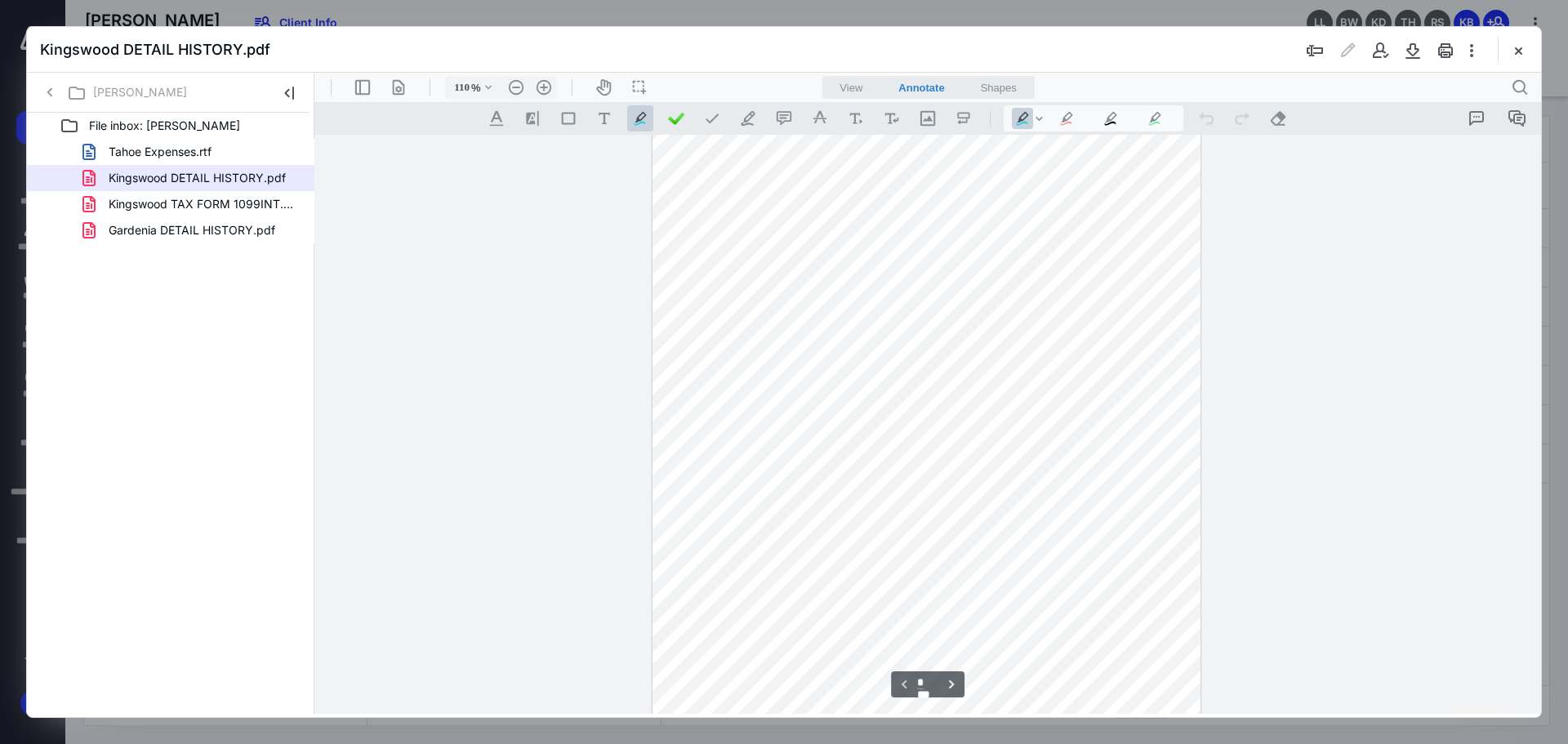 scroll, scrollTop: 0, scrollLeft: 0, axis: both 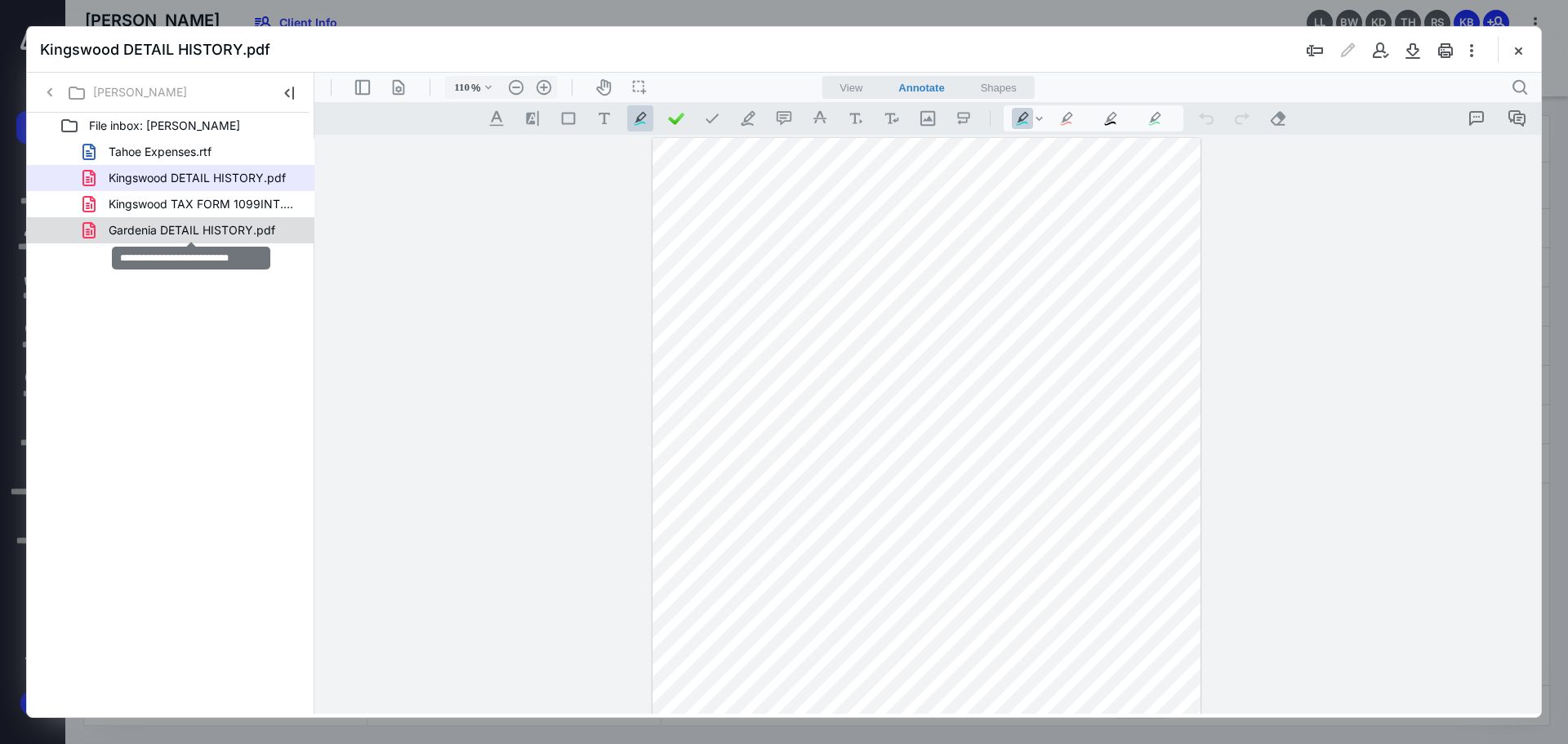 click on "Gardenia DETAIL HISTORY.pdf" at bounding box center [192, 230] 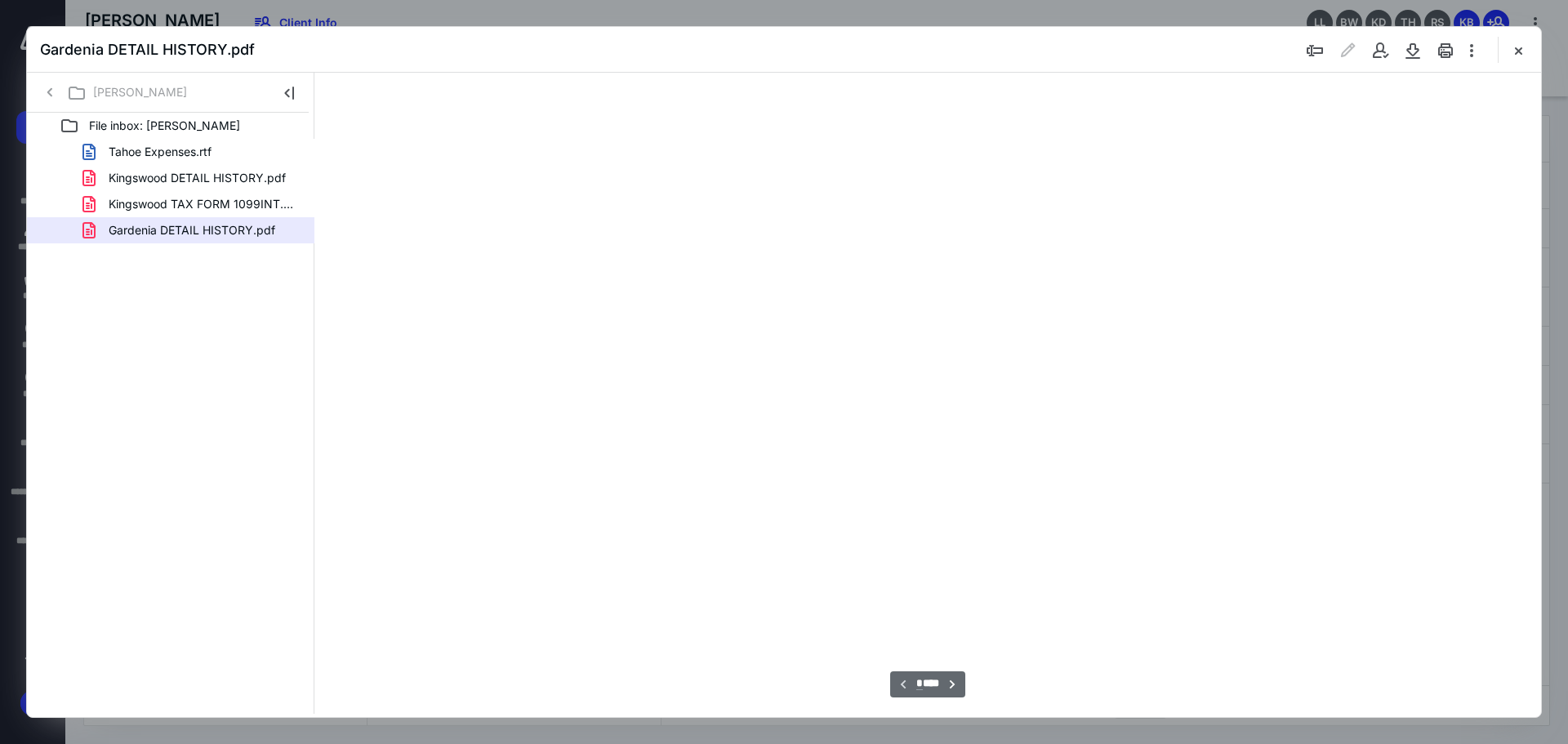 scroll, scrollTop: 65, scrollLeft: 0, axis: vertical 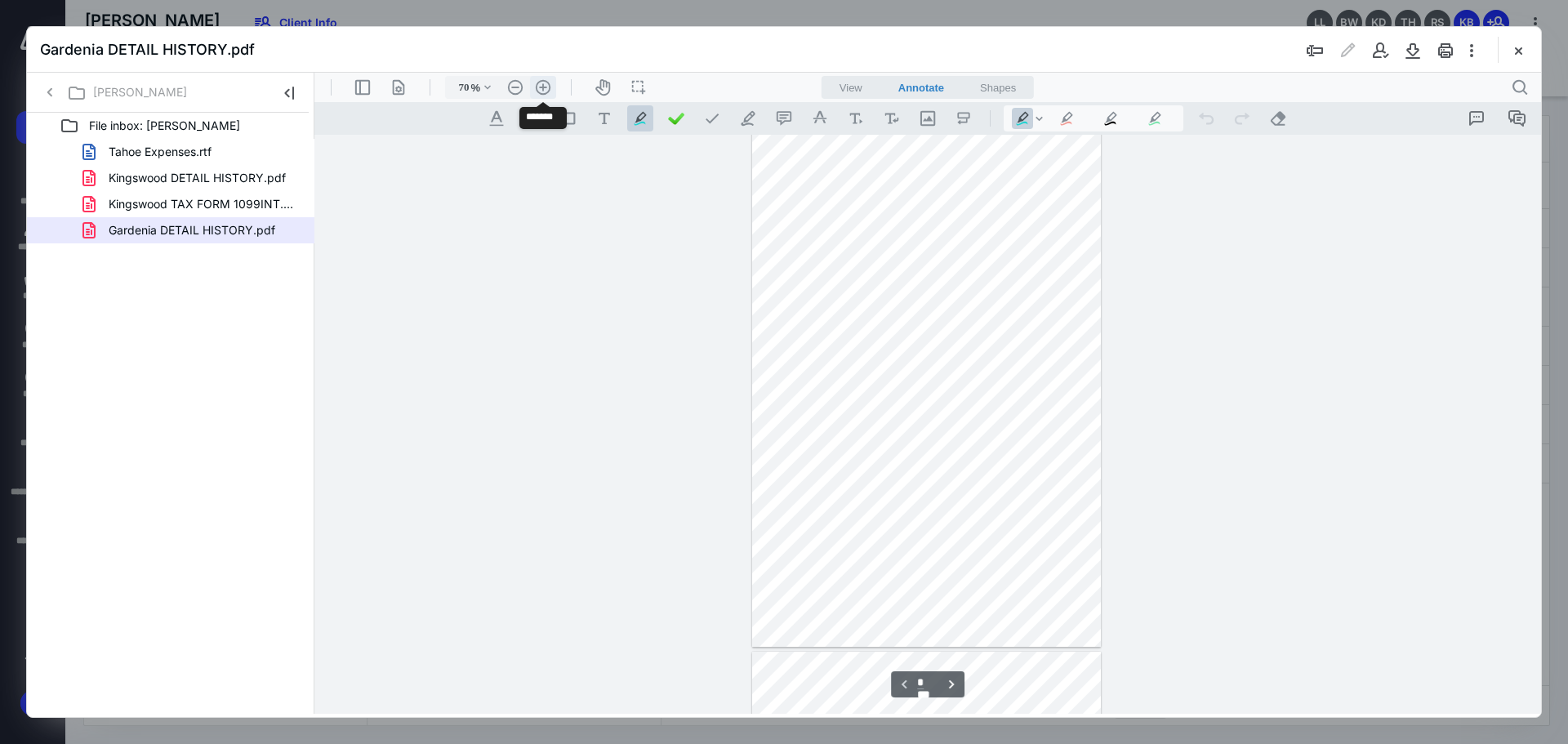 click on ".cls-1{fill:#abb0c4;} icon - header - zoom - in - line" at bounding box center [543, 87] 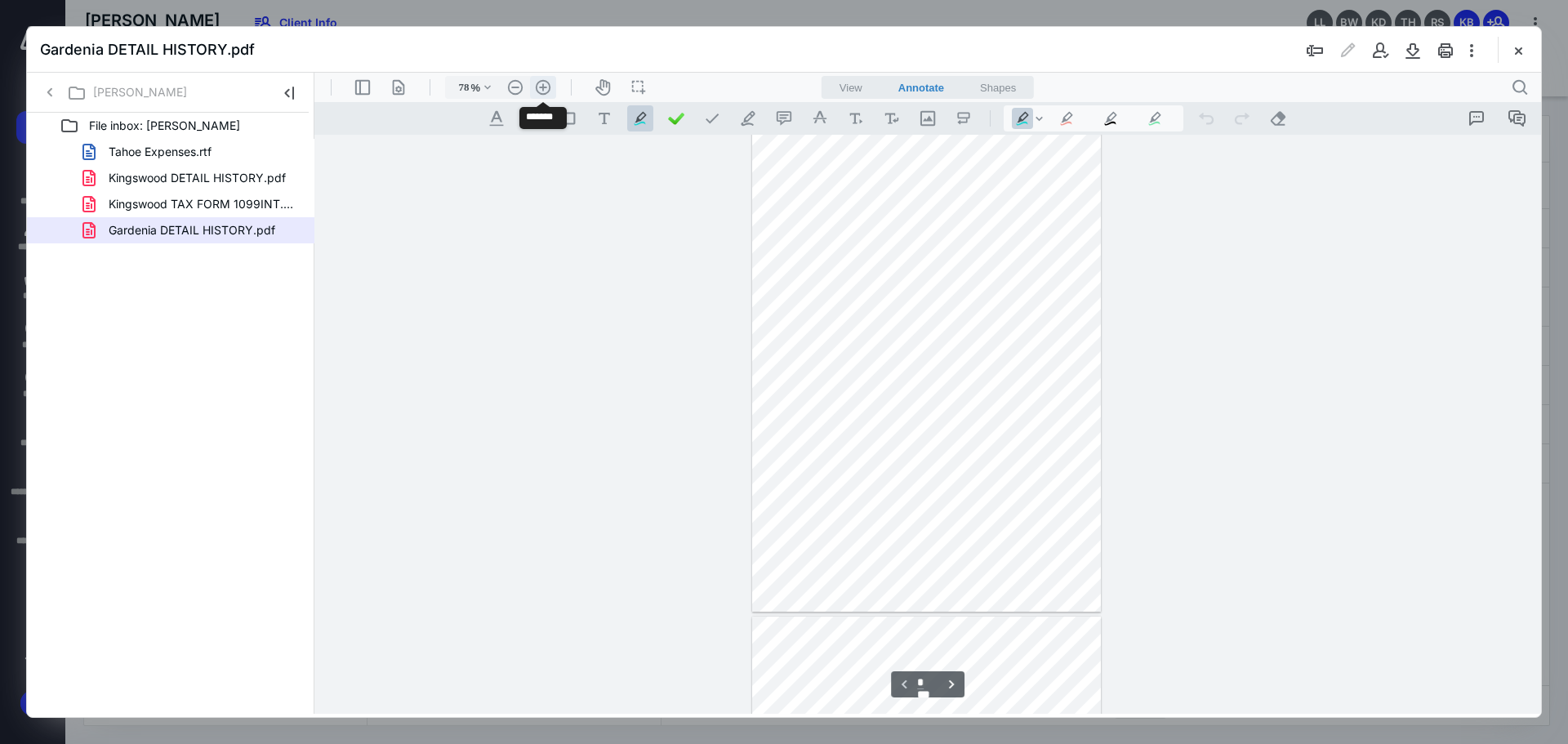 click on ".cls-1{fill:#abb0c4;} icon - header - zoom - in - line" at bounding box center (543, 87) 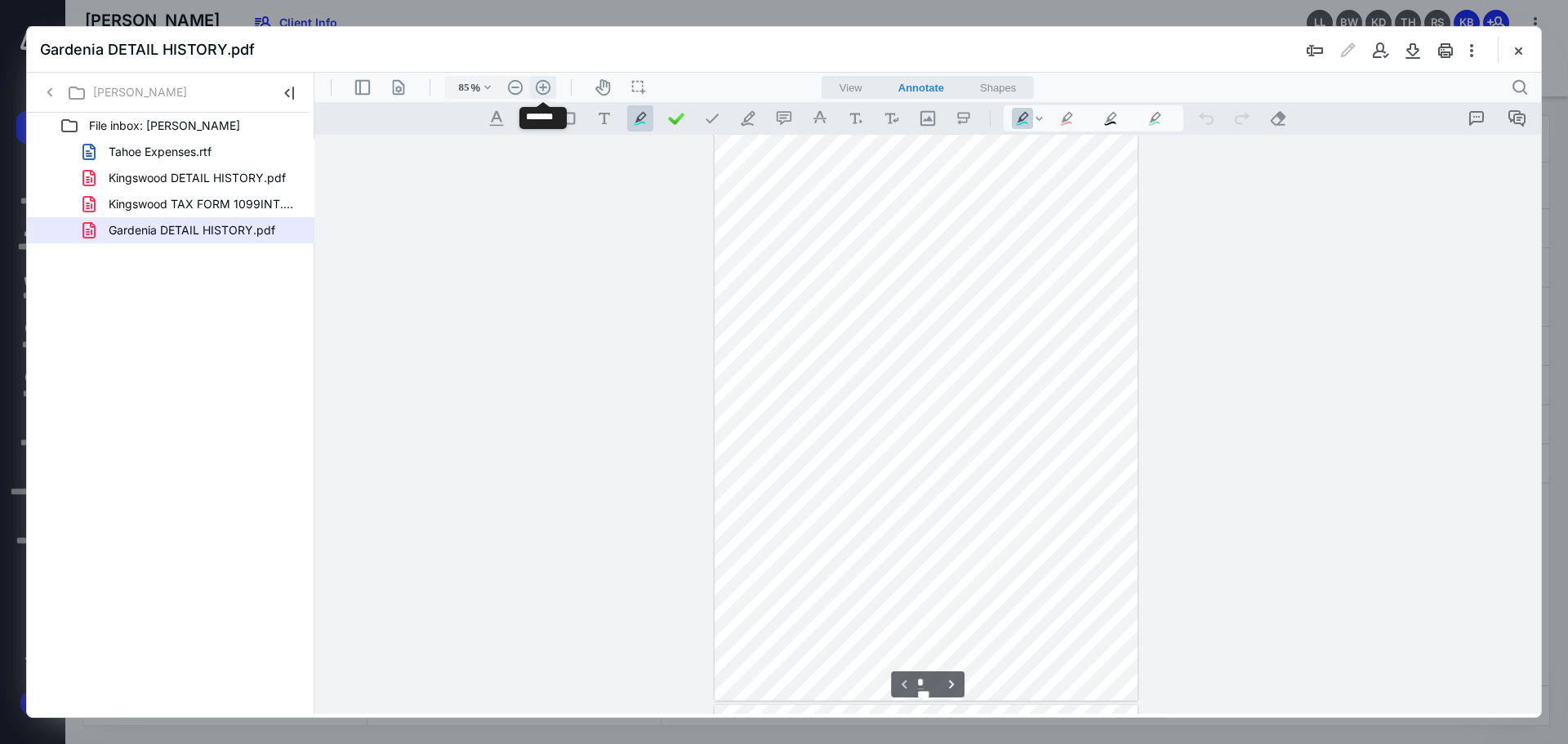 click on ".cls-1{fill:#abb0c4;} icon - header - zoom - in - line" at bounding box center (543, 87) 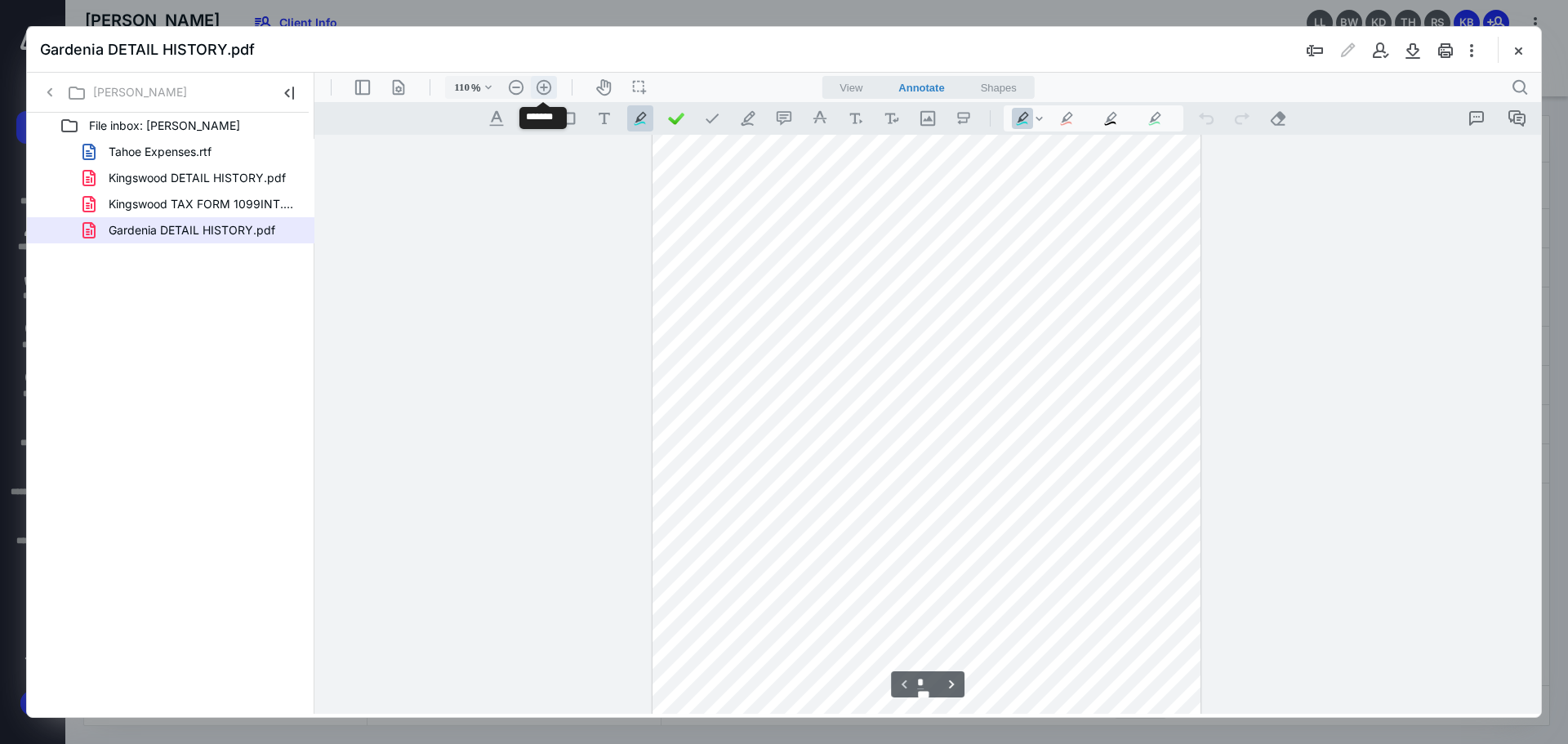 click on ".cls-1{fill:#abb0c4;} icon - header - zoom - in - line" at bounding box center [544, 87] 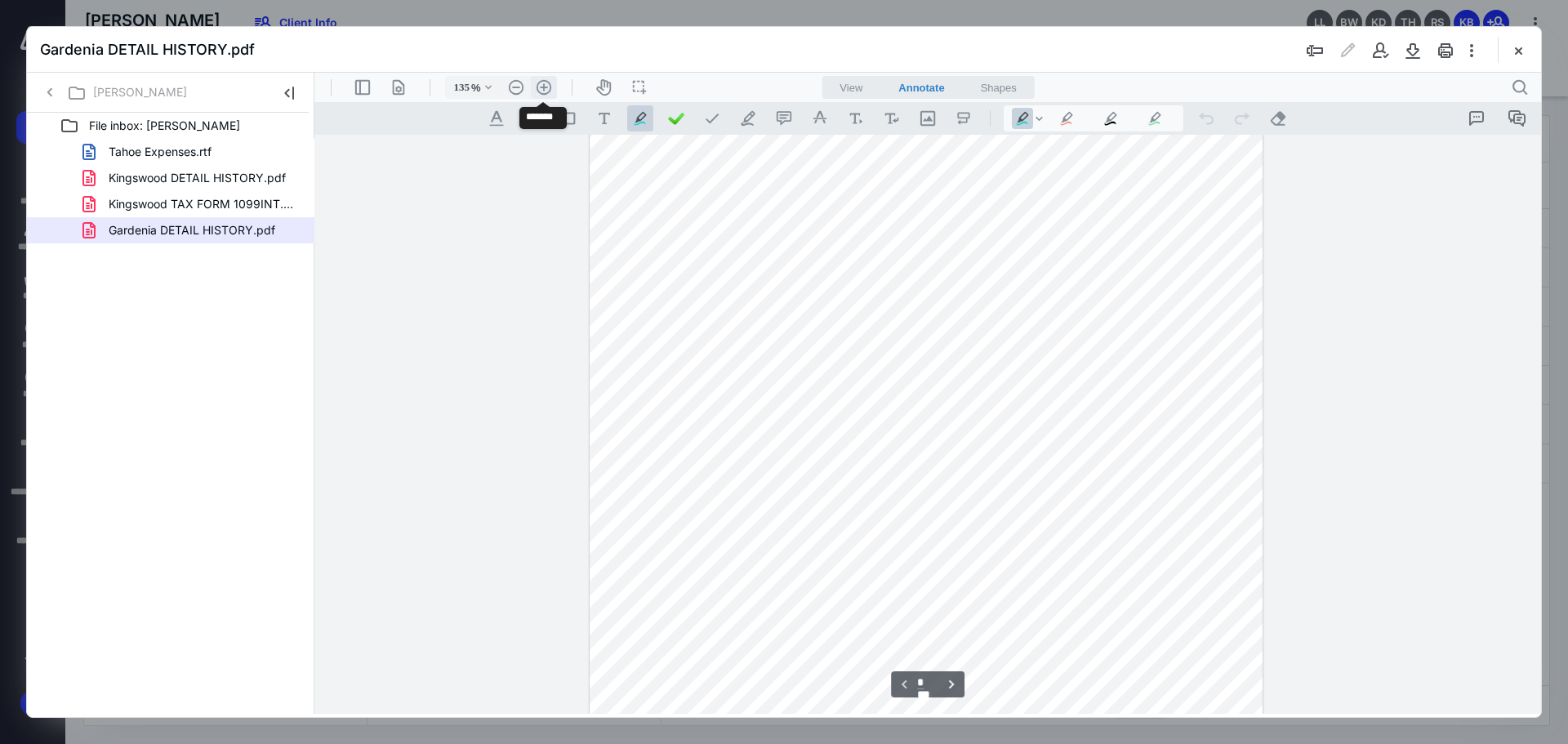 click on ".cls-1{fill:#abb0c4;} icon - header - zoom - in - line" at bounding box center (544, 87) 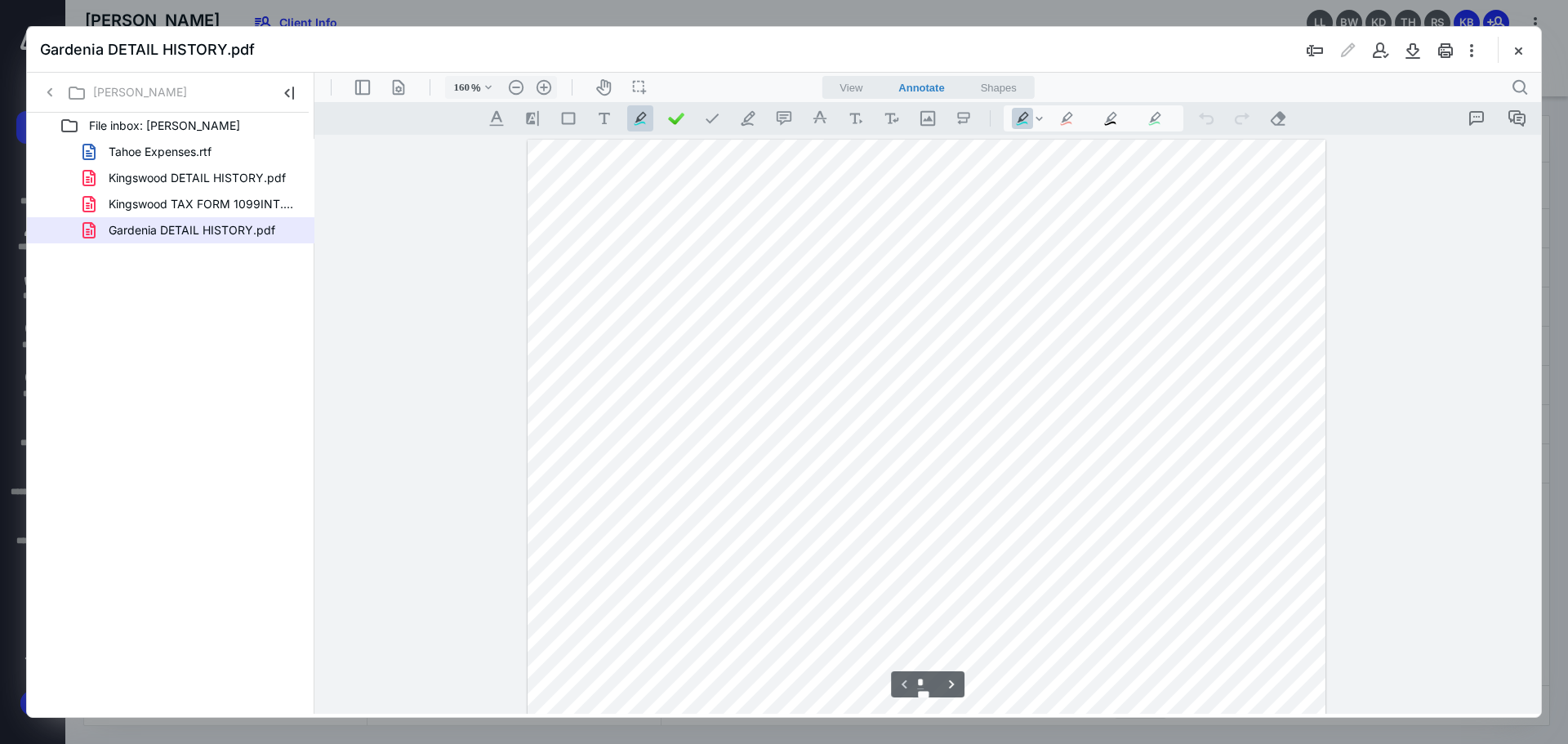 scroll, scrollTop: 82, scrollLeft: 0, axis: vertical 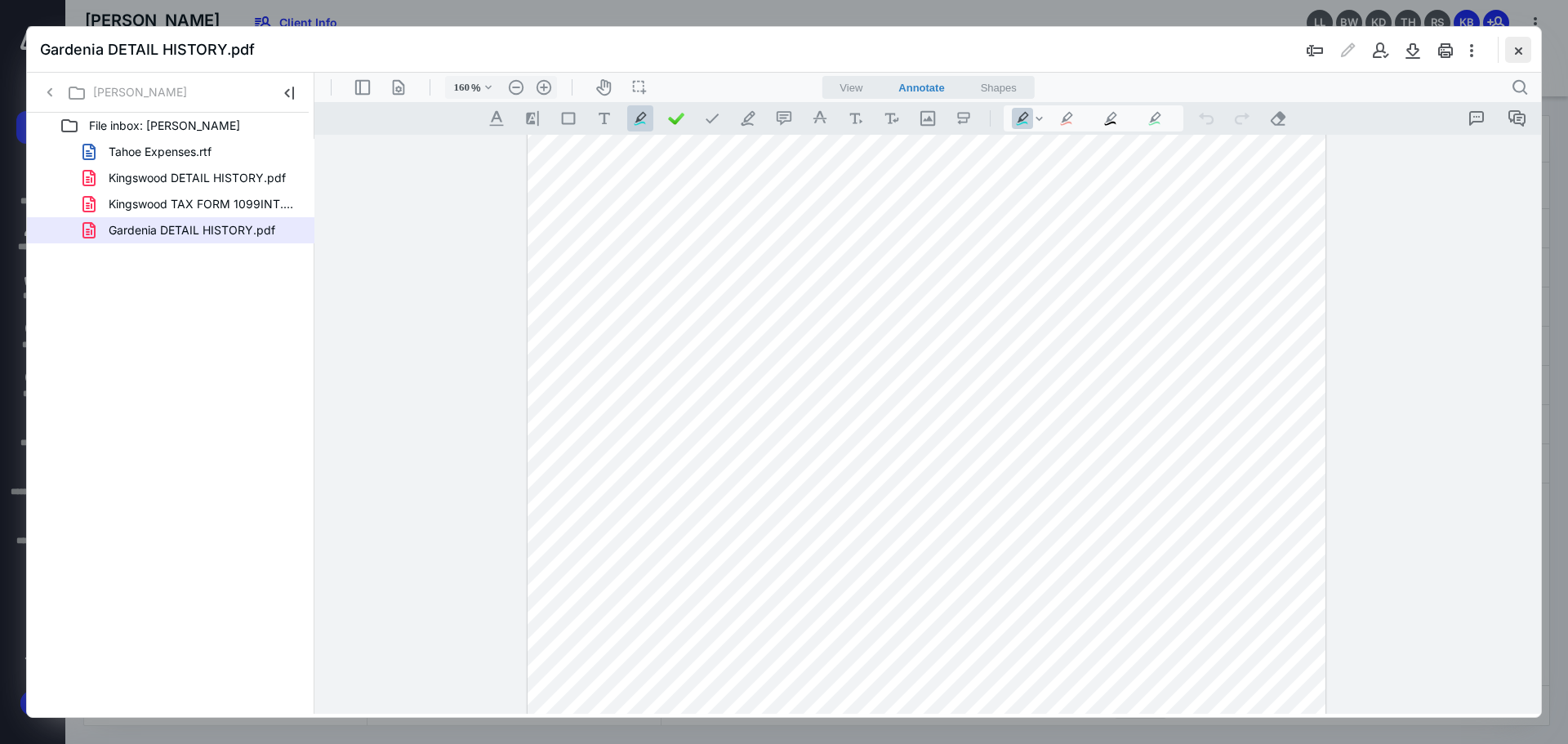 click at bounding box center (1518, 50) 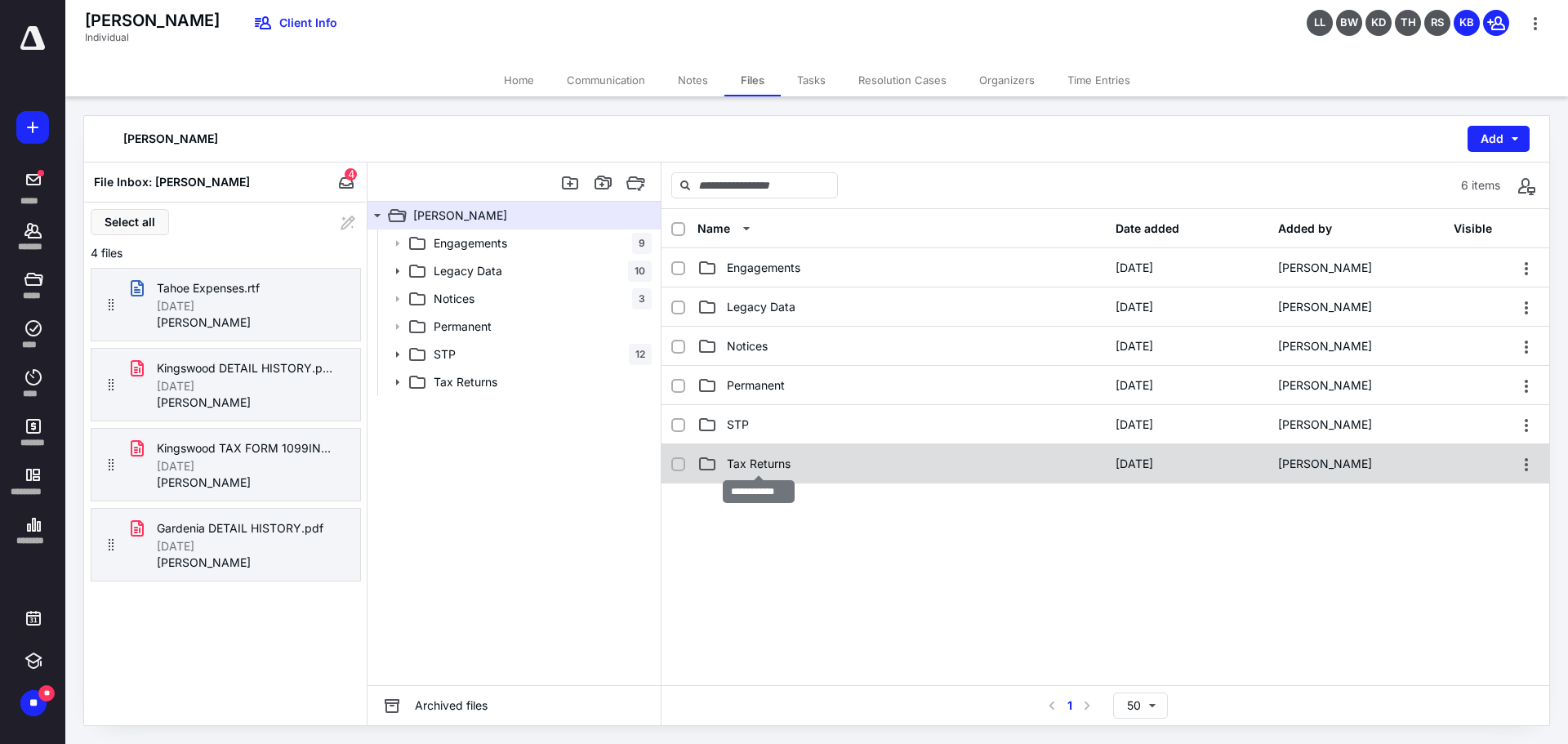 click on "Tax Returns" at bounding box center (759, 464) 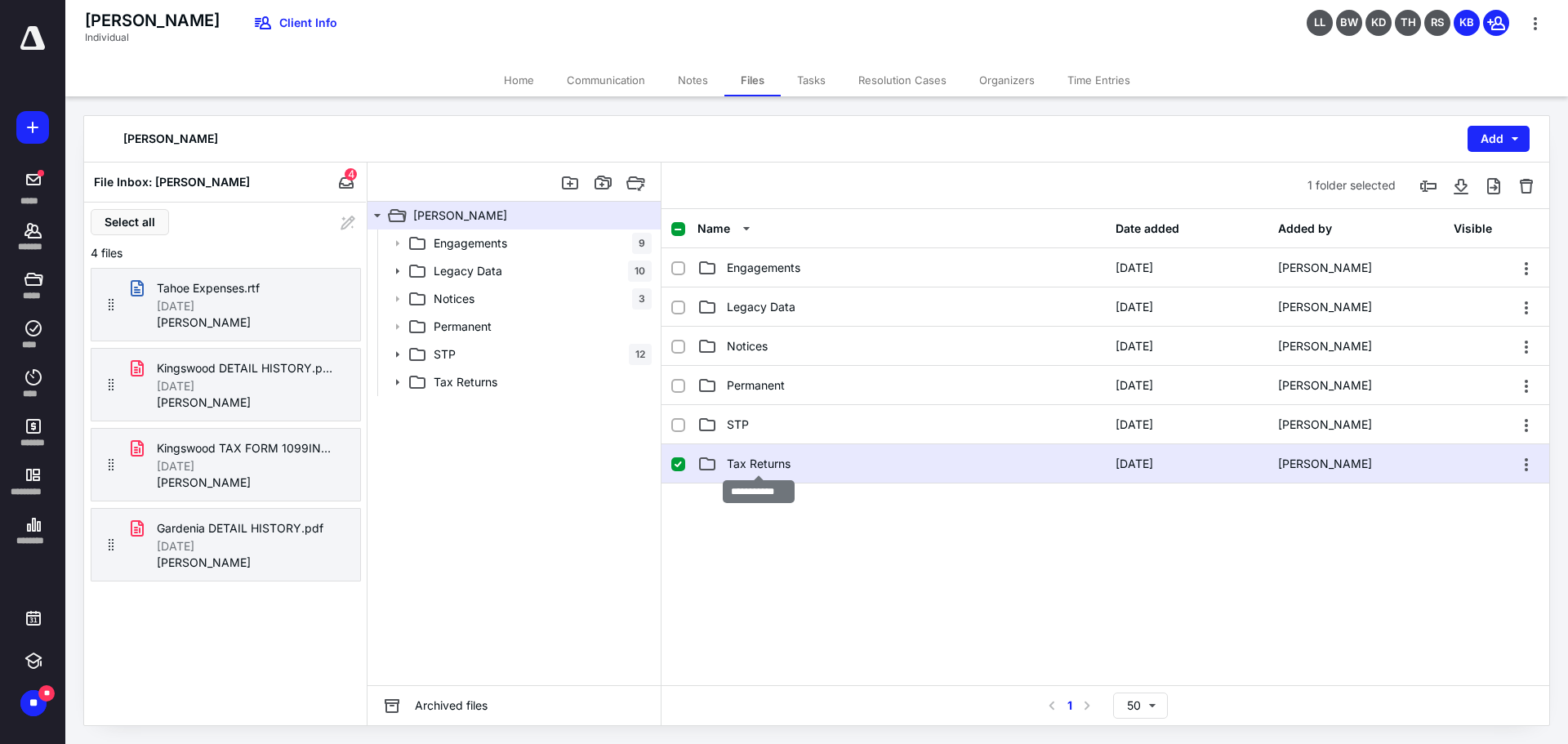 click on "Tax Returns" at bounding box center (759, 464) 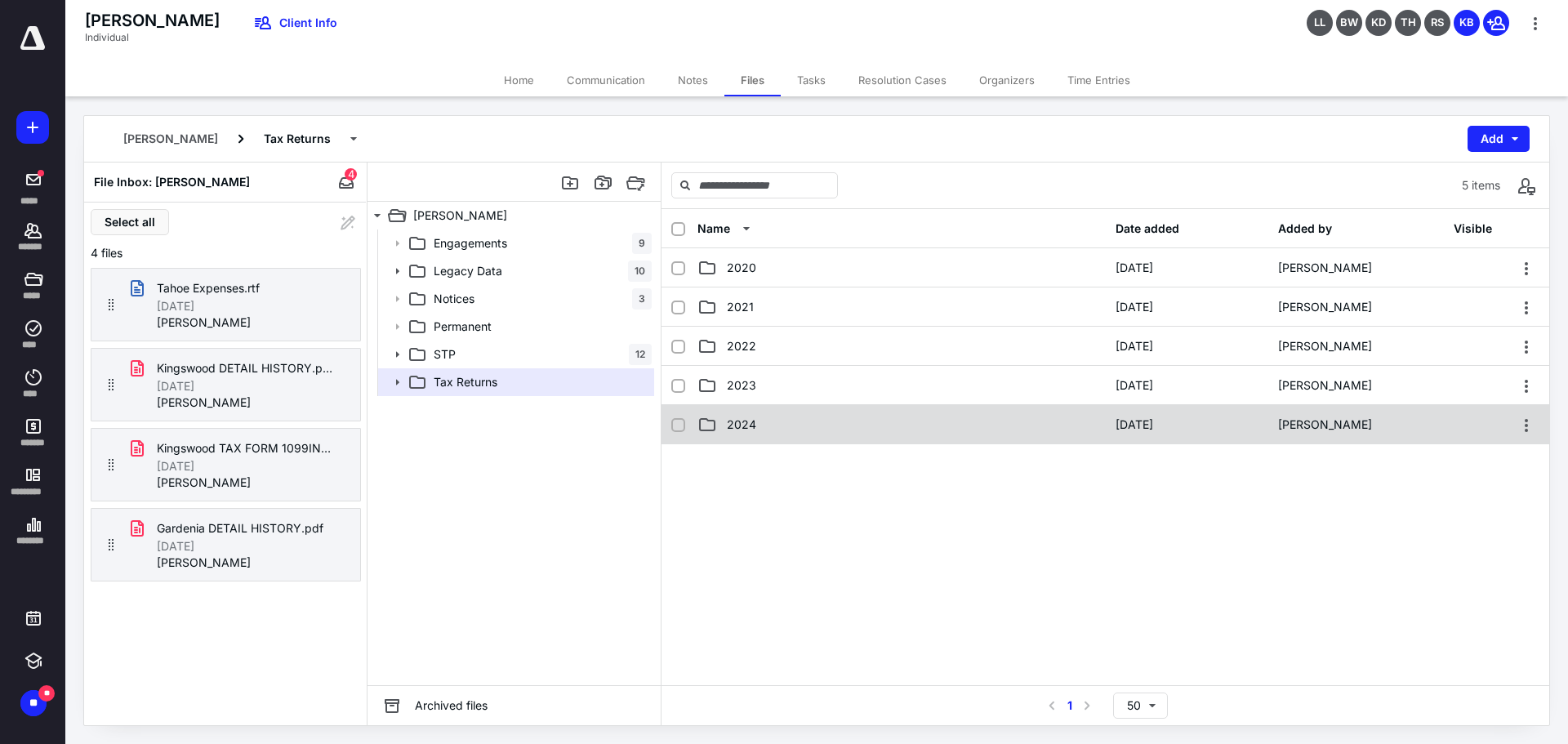 click on "2024" at bounding box center [902, 425] 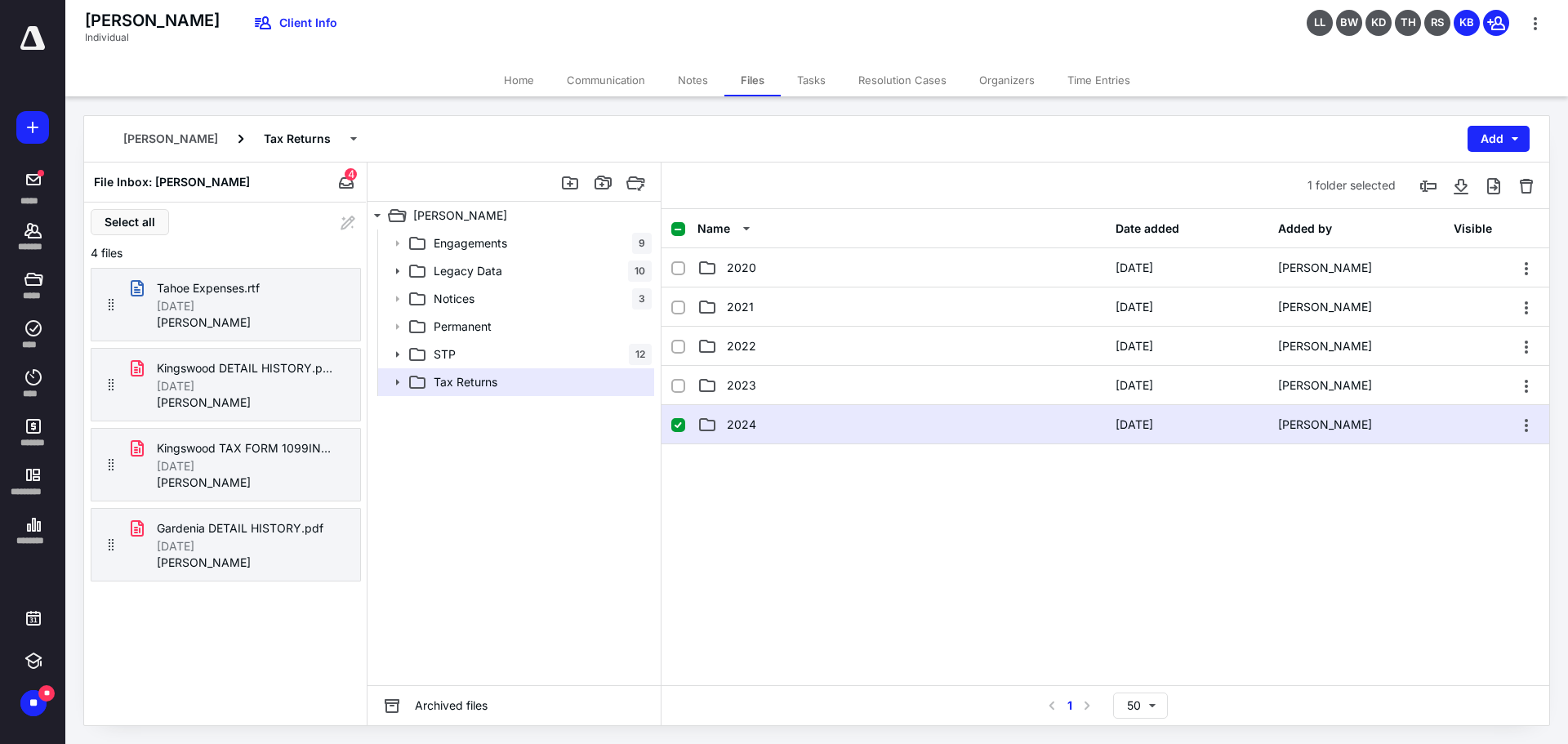 click on "2024" at bounding box center (902, 425) 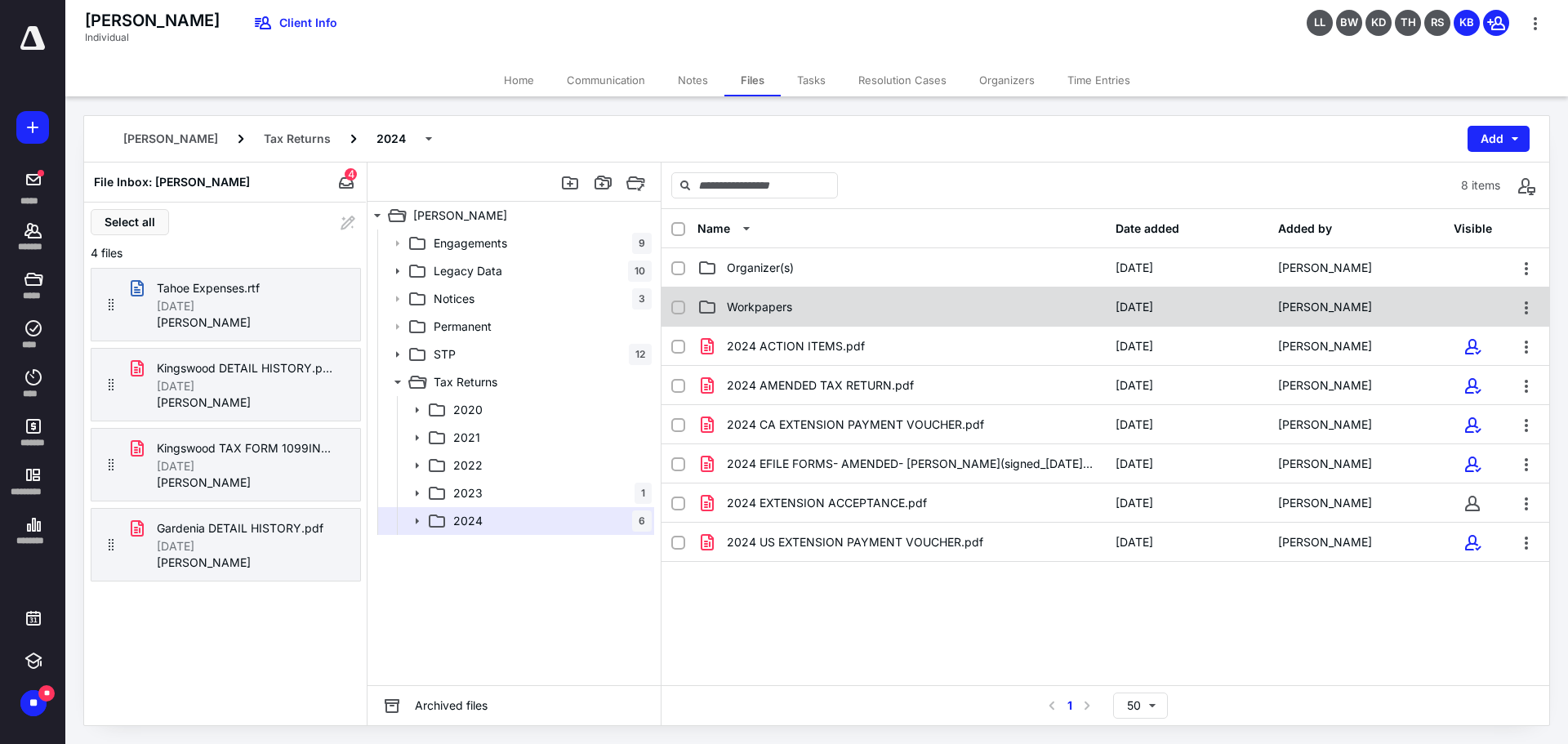 click on "Workpapers" at bounding box center [760, 307] 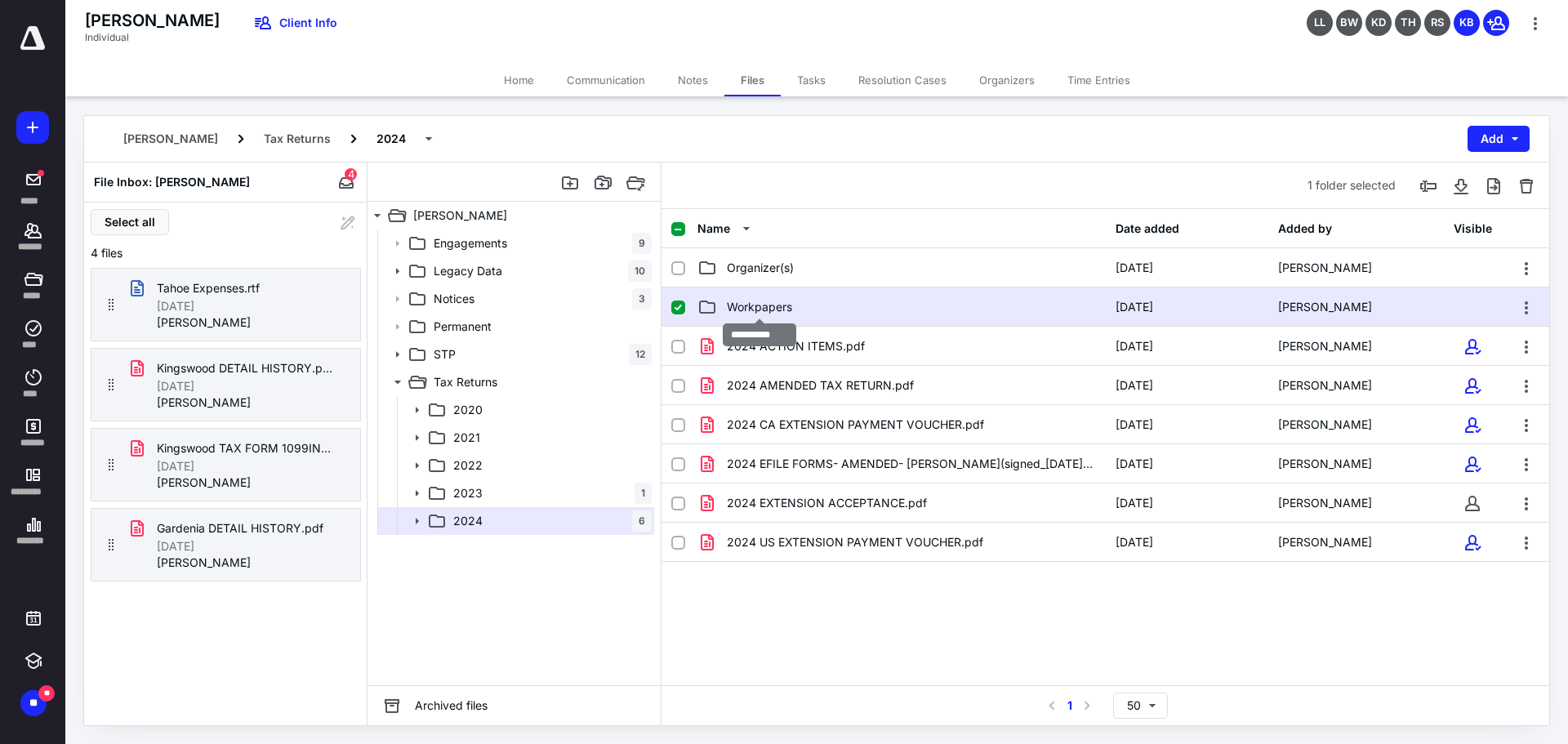 click on "Workpapers" at bounding box center (760, 307) 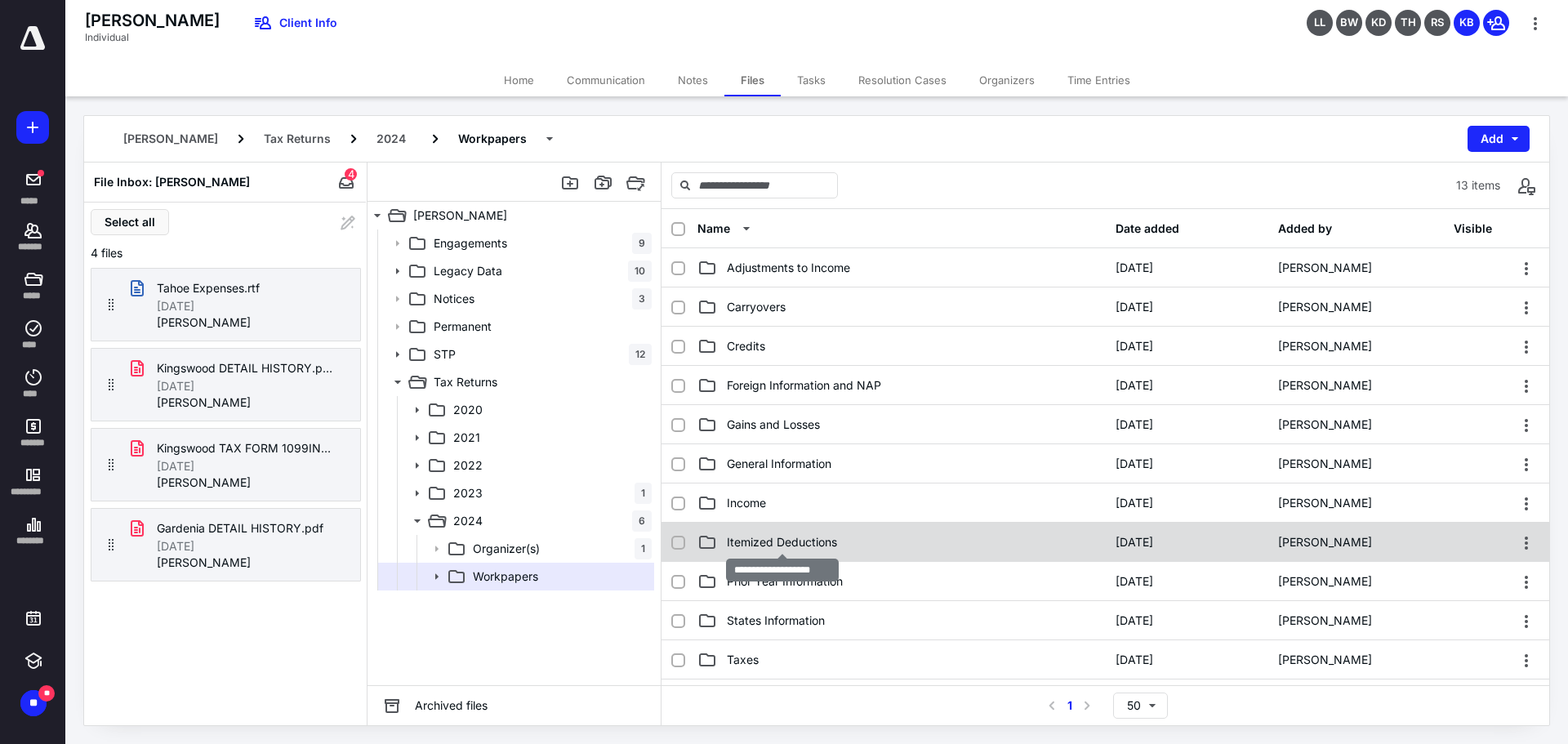 click on "Itemized Deductions" at bounding box center [782, 542] 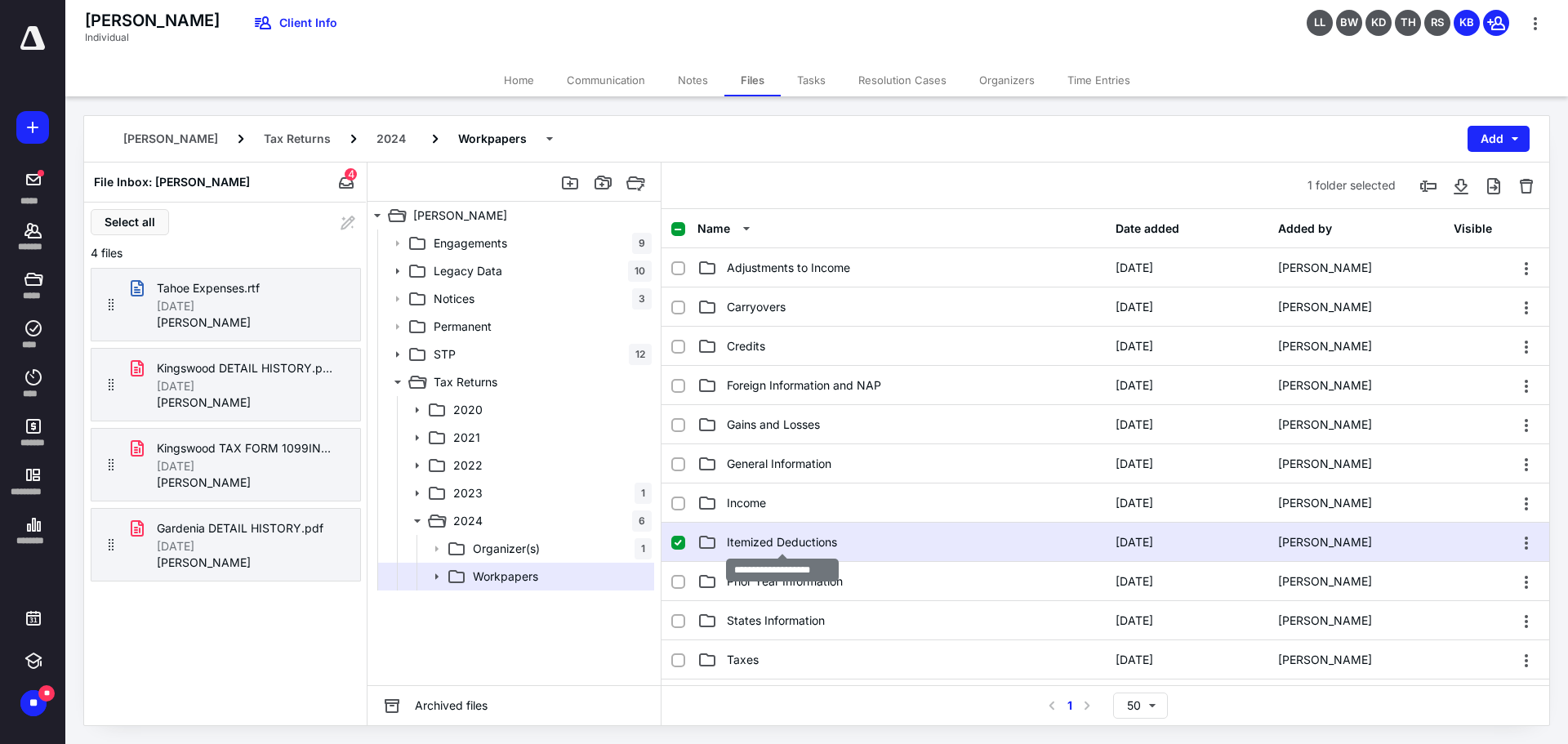 click on "Itemized Deductions" at bounding box center [782, 542] 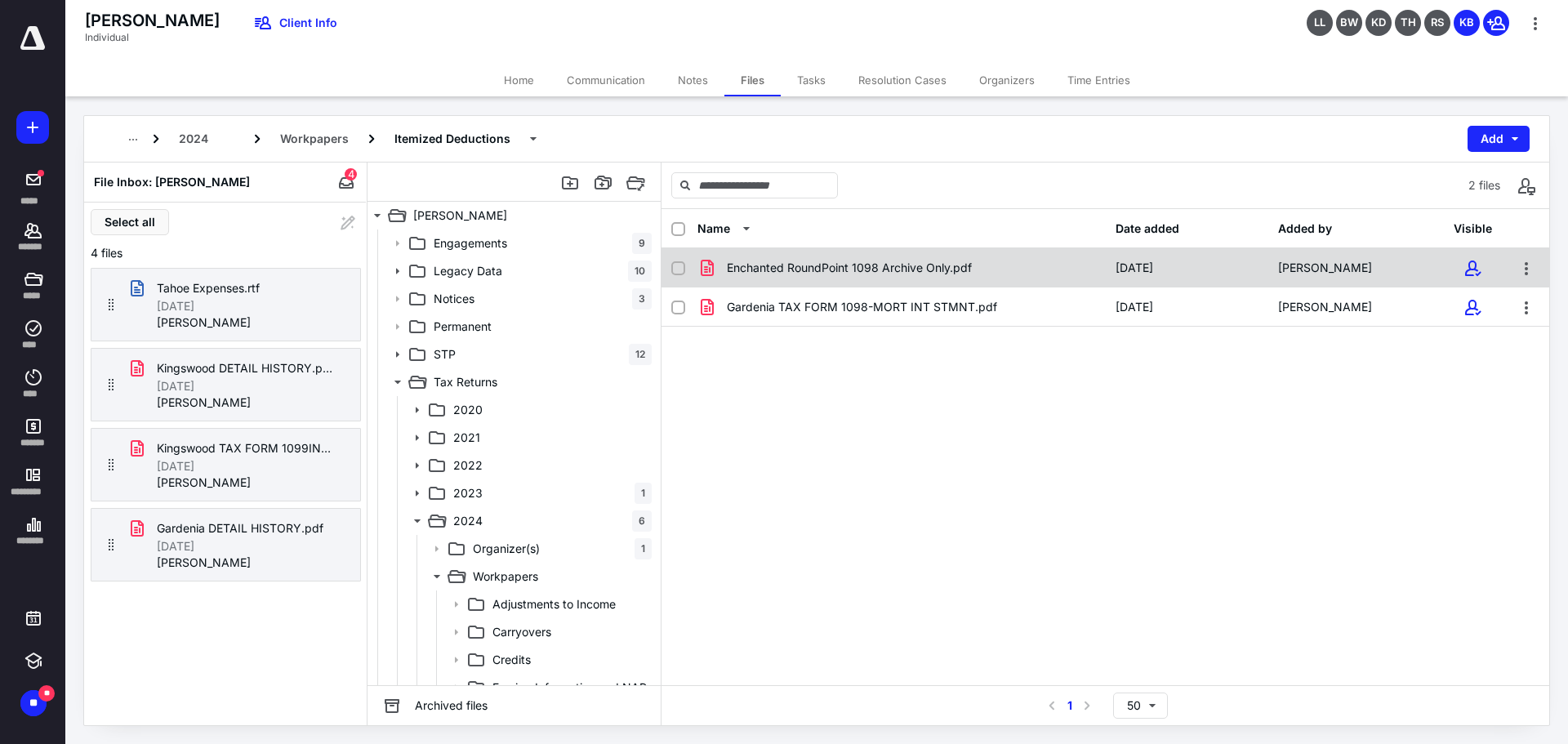 click on "Enchanted RoundPoint 1098 Archive Only.pdf" at bounding box center [849, 268] 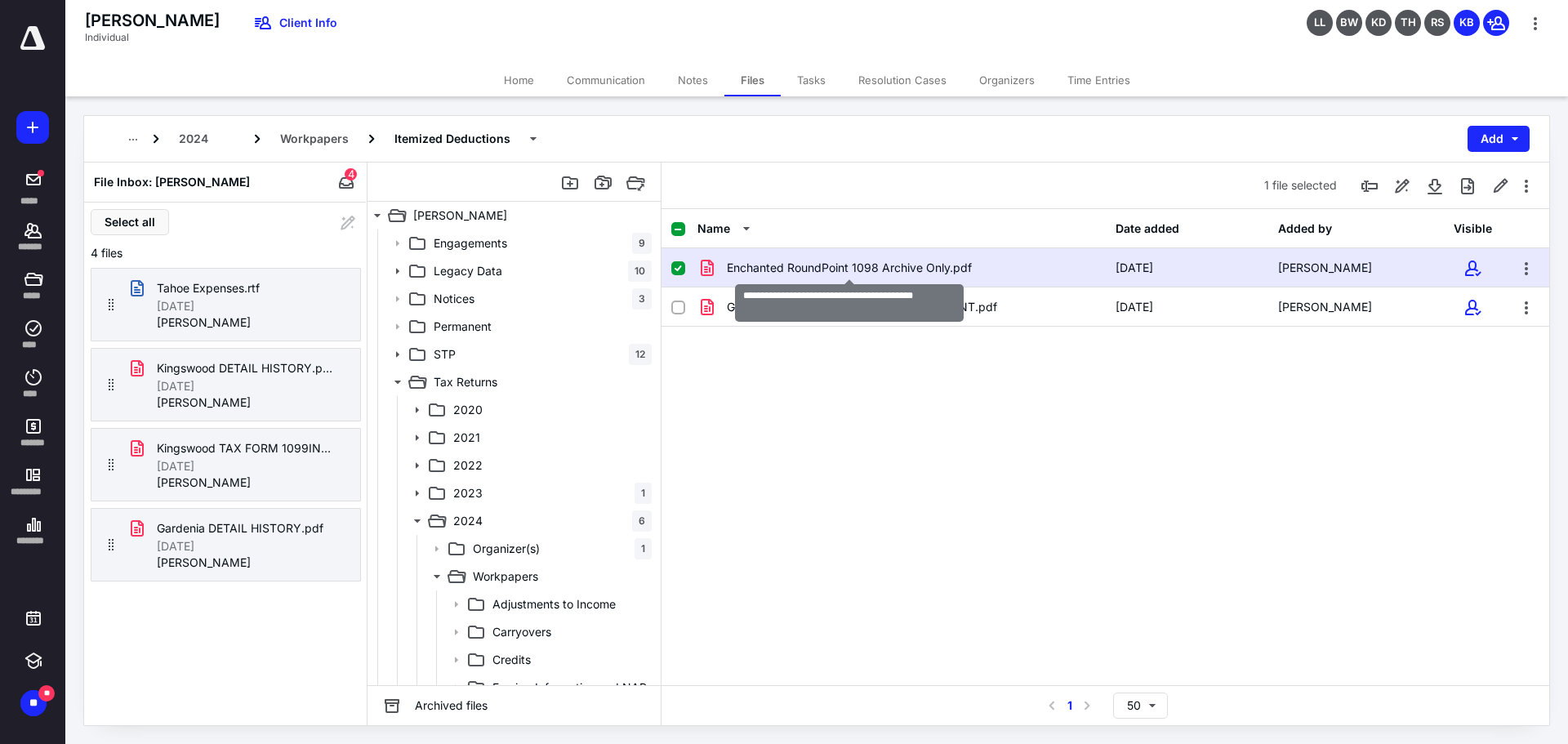 click on "Enchanted RoundPoint 1098 Archive Only.pdf" at bounding box center [849, 268] 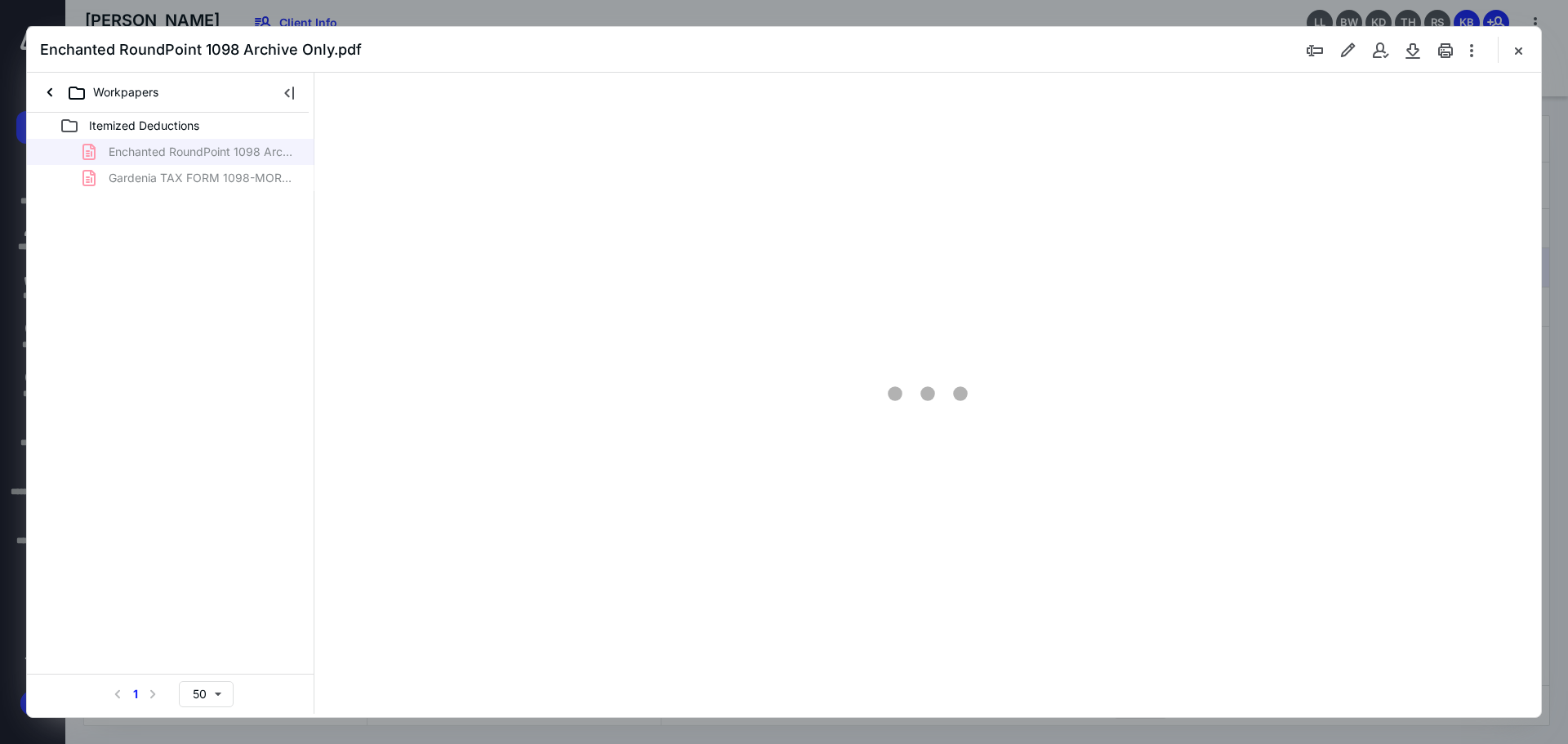 scroll, scrollTop: 0, scrollLeft: 0, axis: both 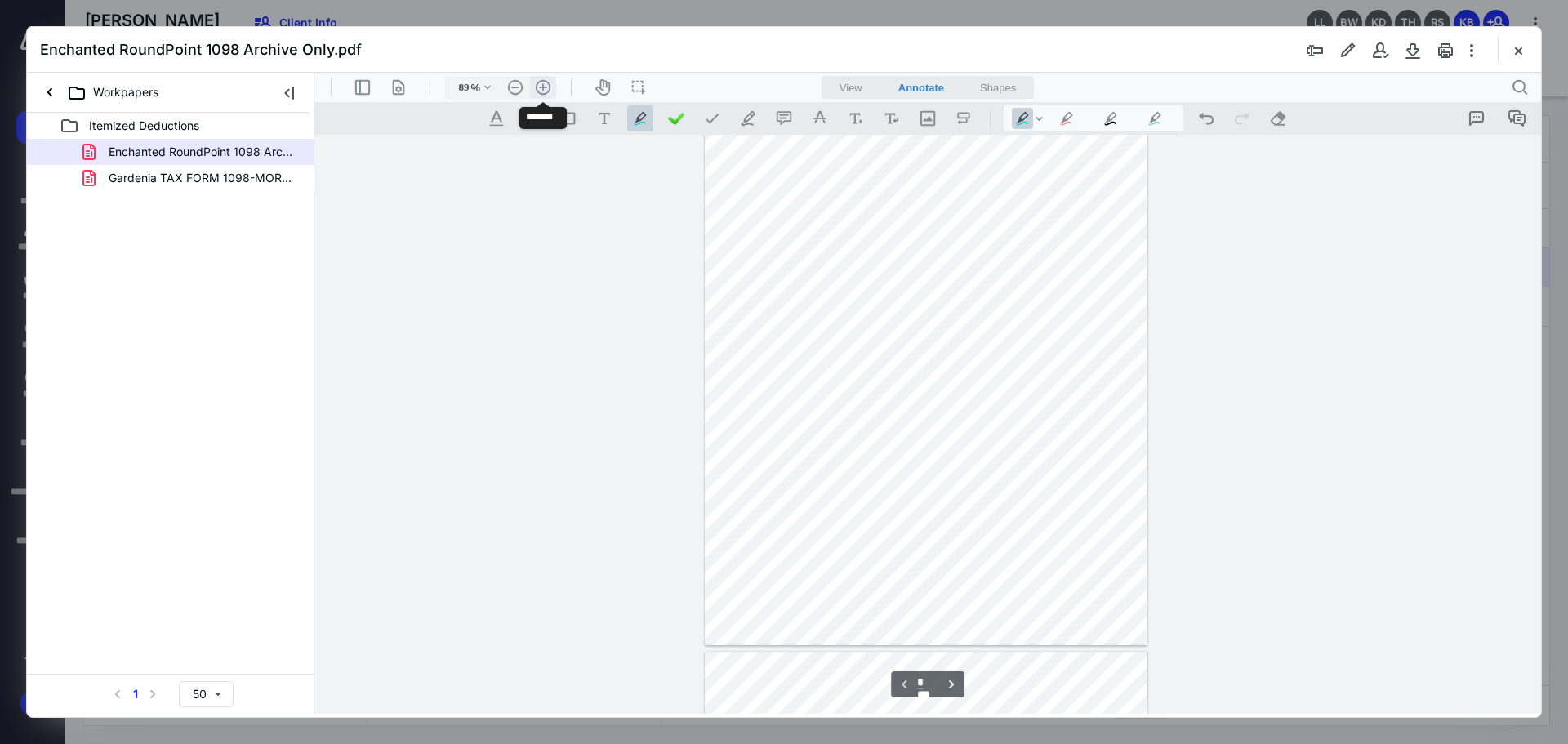 click on ".cls-1{fill:#abb0c4;} icon - header - zoom - in - line" at bounding box center [543, 87] 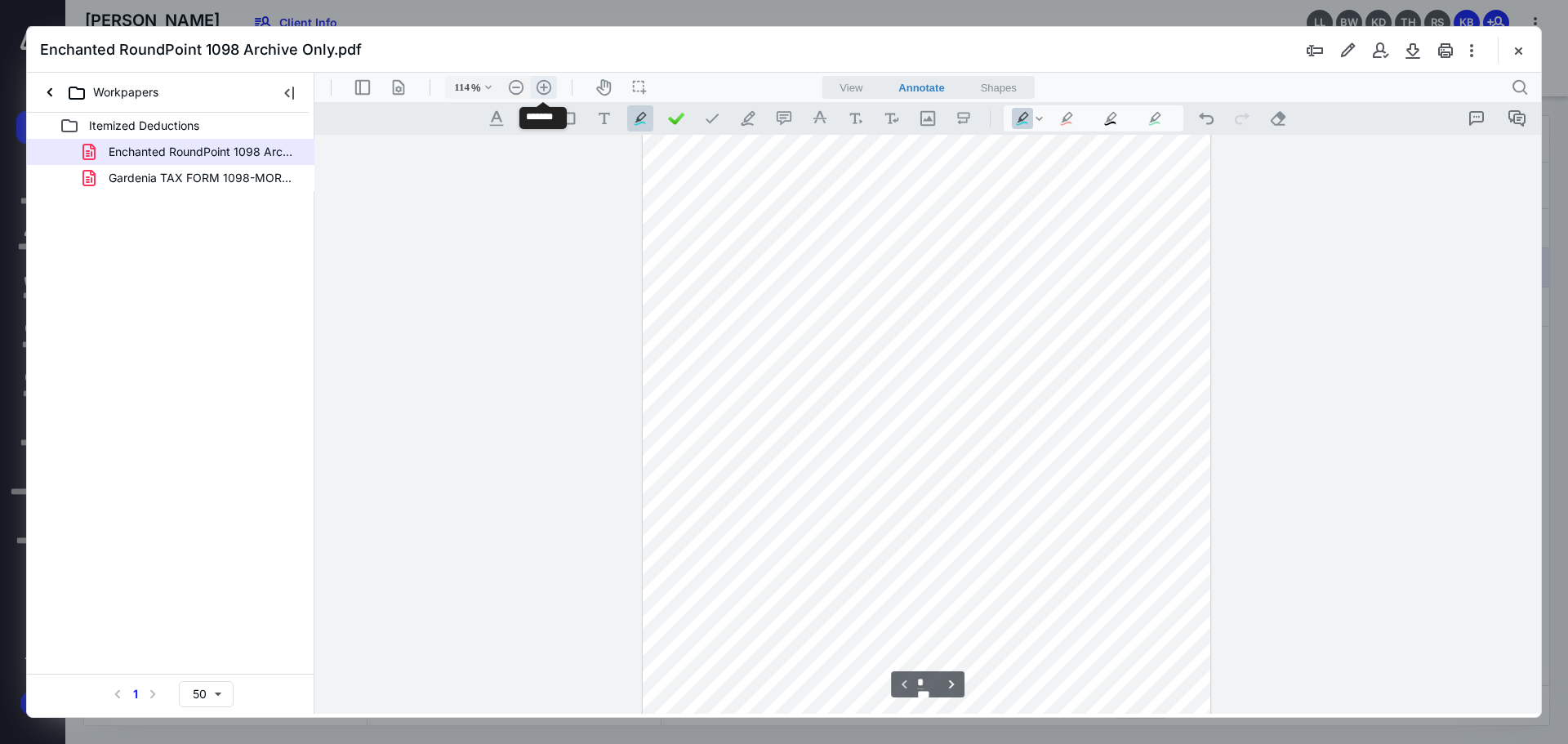 click on ".cls-1{fill:#abb0c4;} icon - header - zoom - in - line" at bounding box center (544, 87) 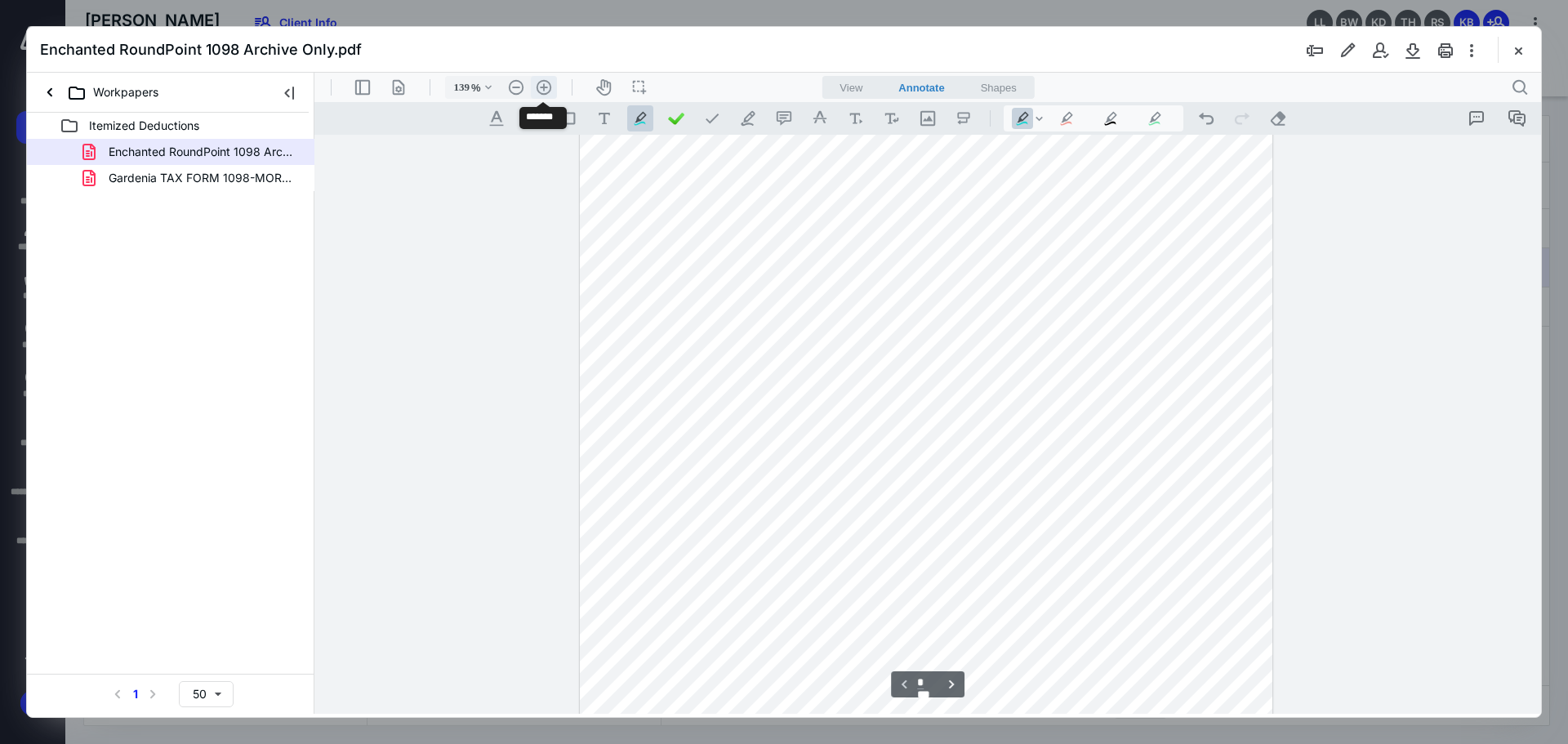 click on ".cls-1{fill:#abb0c4;} icon - header - zoom - in - line" at bounding box center (544, 87) 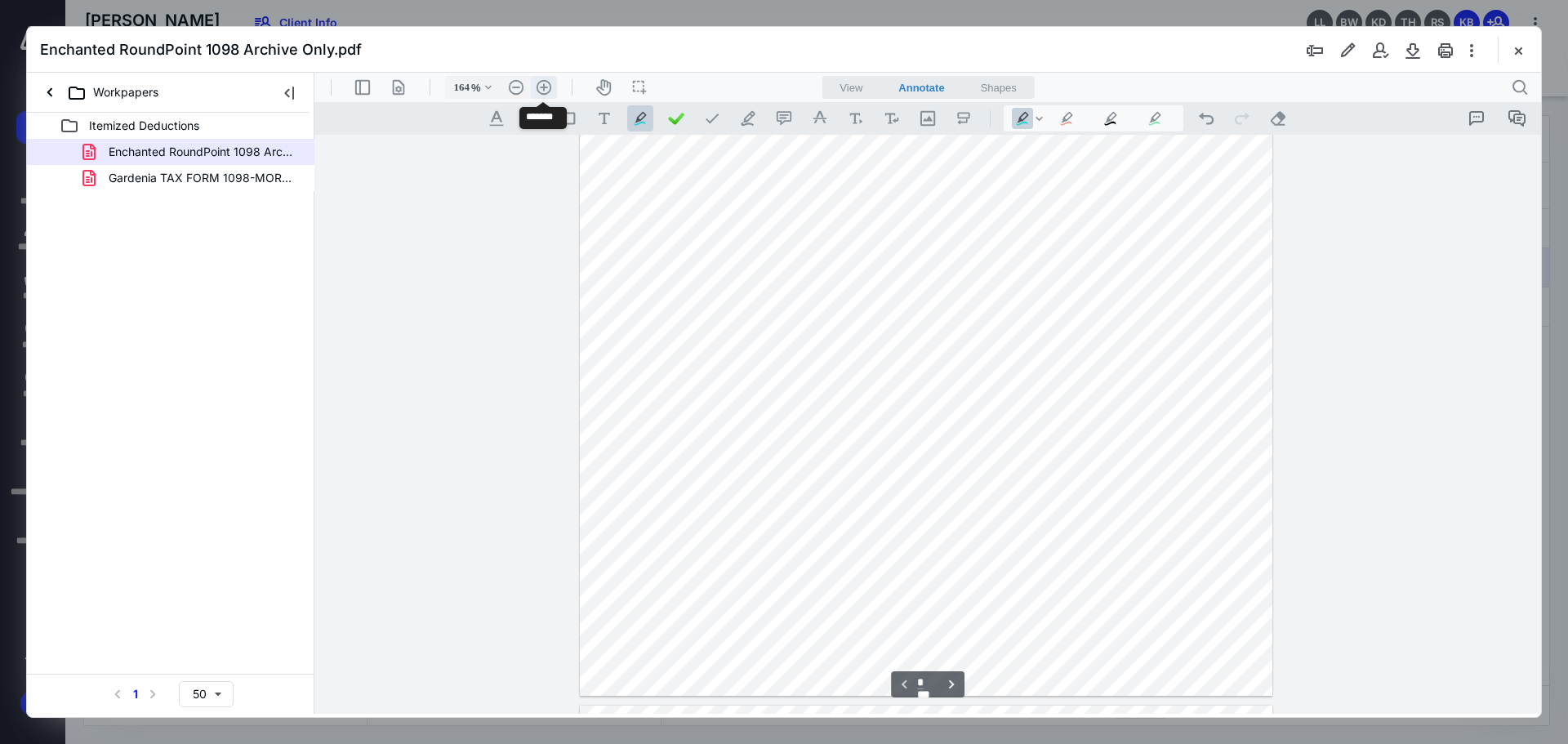 click on ".cls-1{fill:#abb0c4;} icon - header - zoom - in - line" at bounding box center [544, 87] 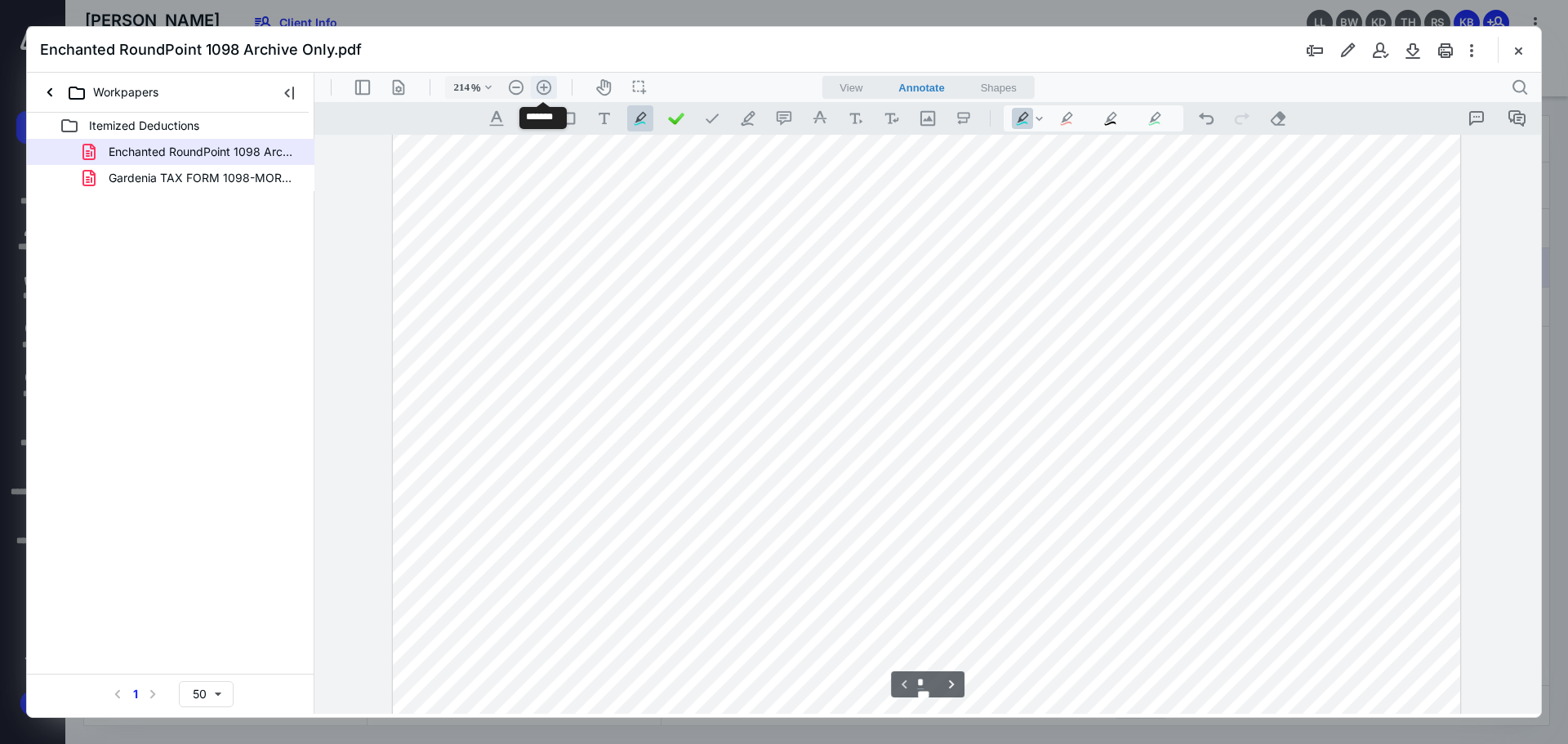 scroll, scrollTop: 523, scrollLeft: 0, axis: vertical 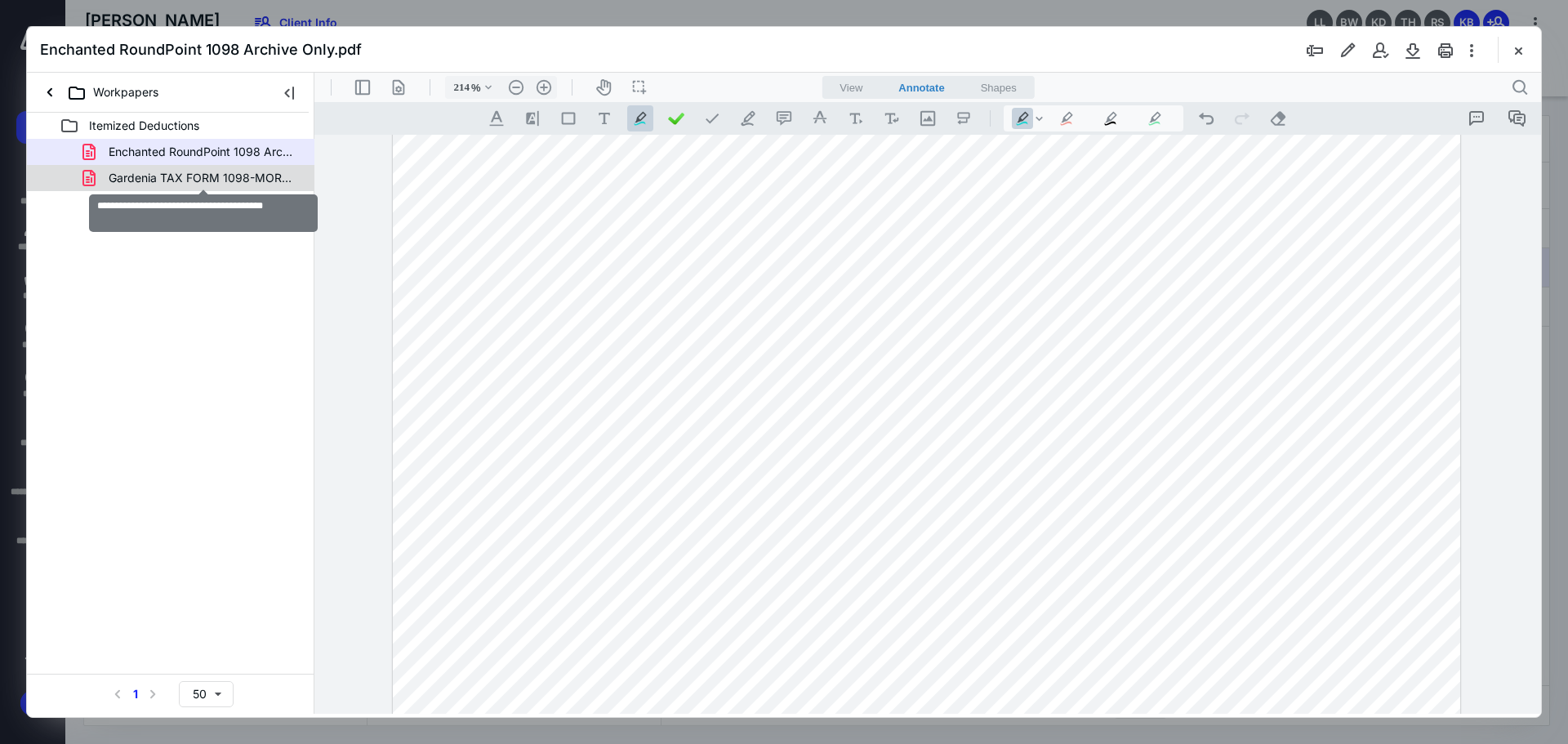 click on "Gardenia TAX FORM 1098-MORT INT STMNT.pdf" at bounding box center [203, 178] 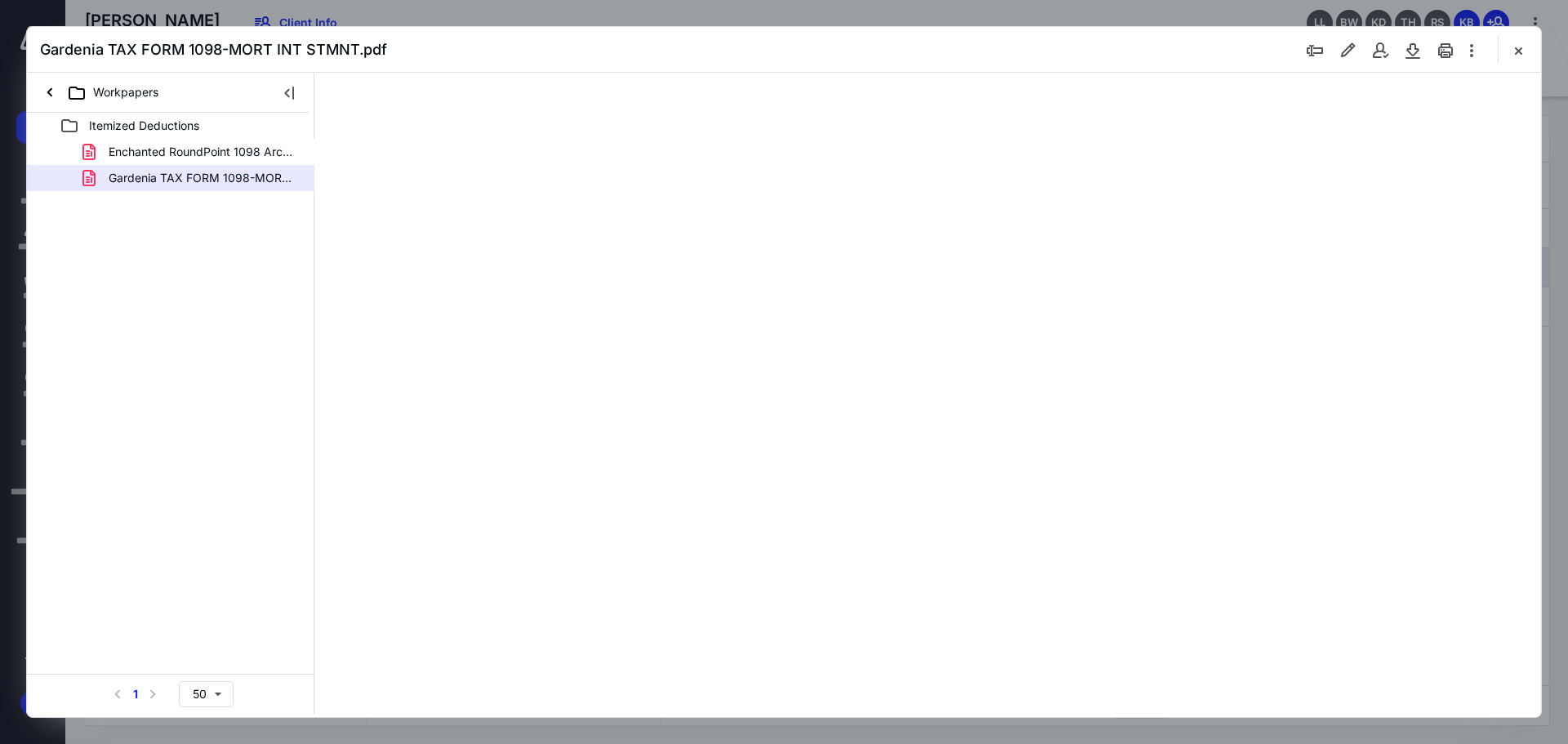 scroll, scrollTop: 65, scrollLeft: 0, axis: vertical 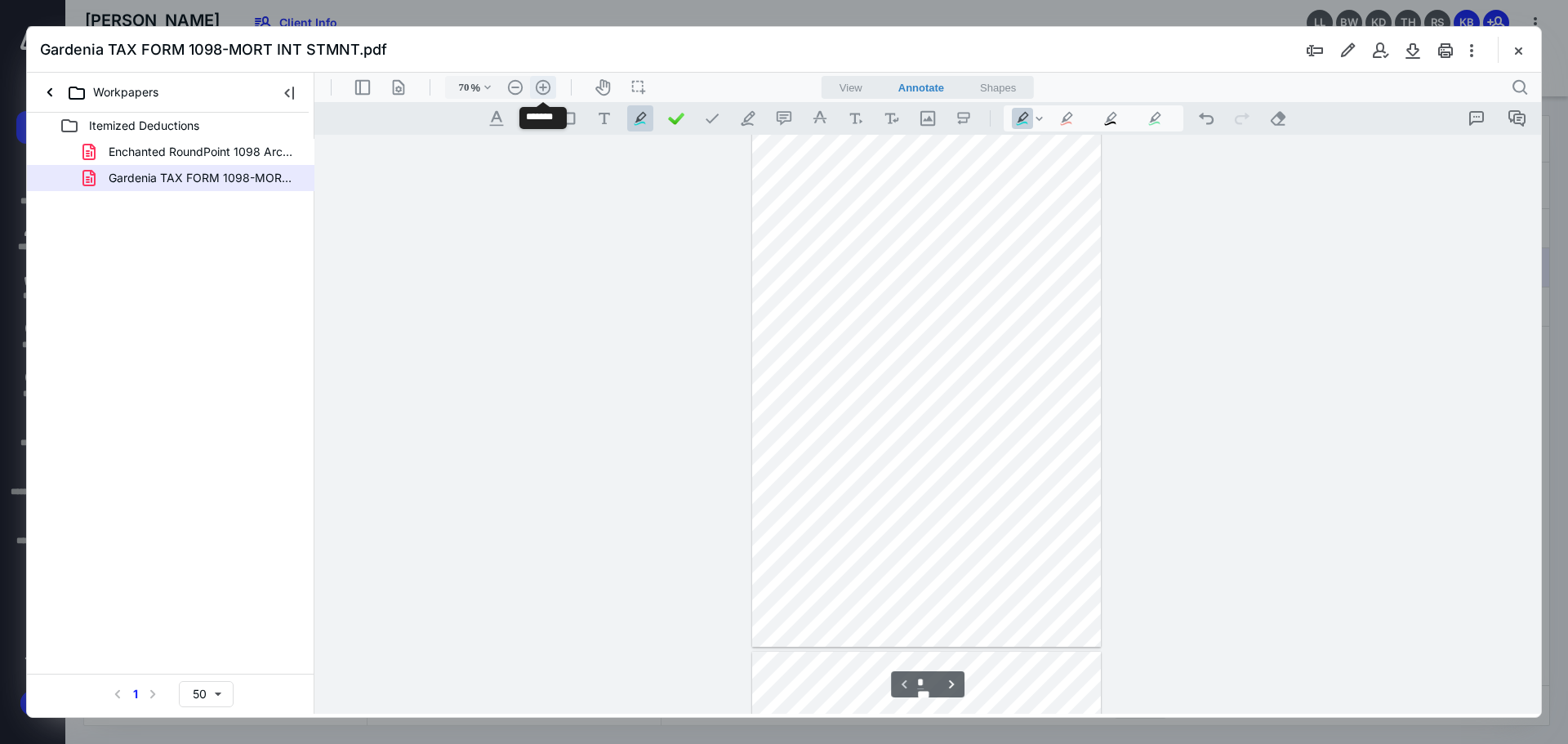 click on ".cls-1{fill:#abb0c4;} icon - header - zoom - in - line" at bounding box center [543, 87] 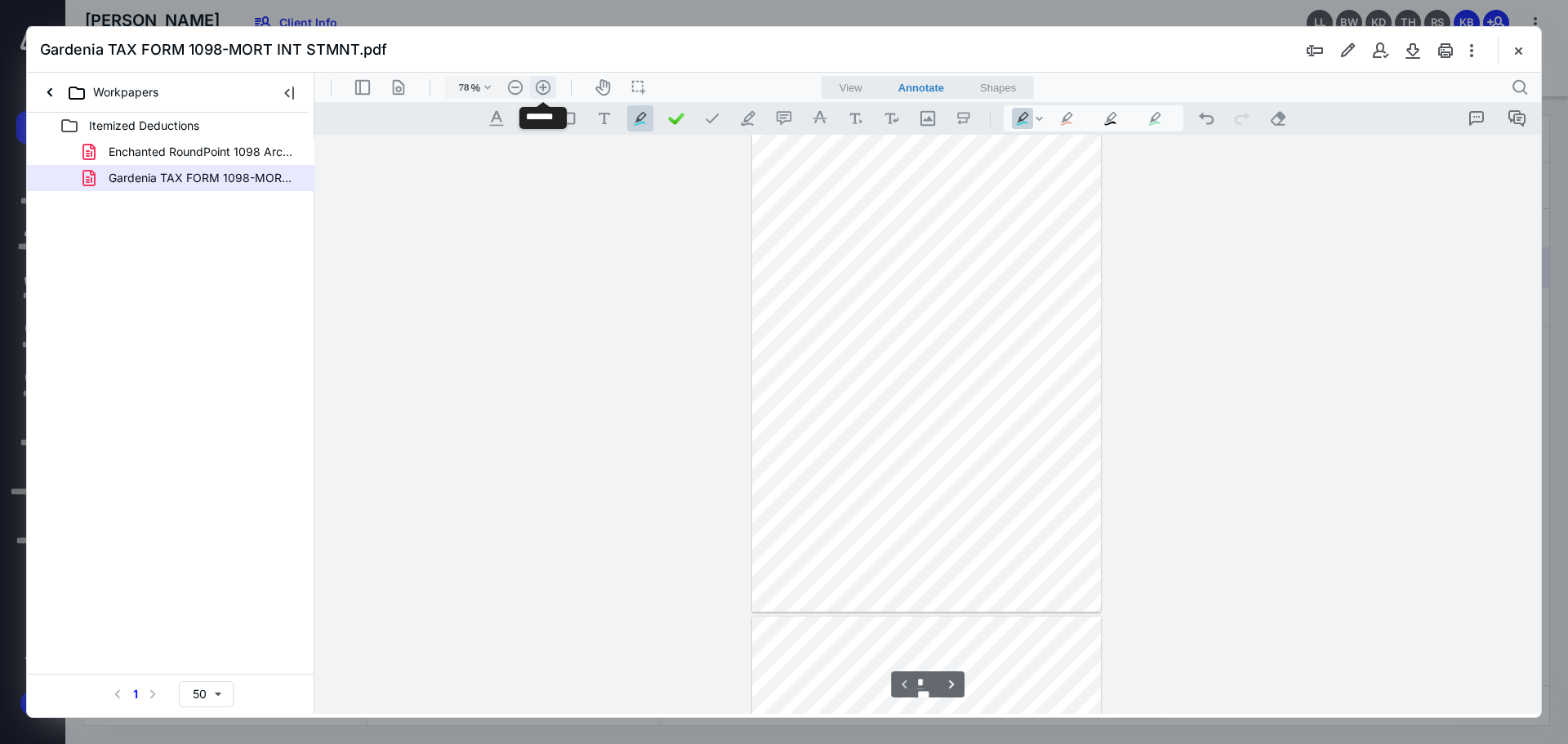 click on ".cls-1{fill:#abb0c4;} icon - header - zoom - in - line" at bounding box center [543, 87] 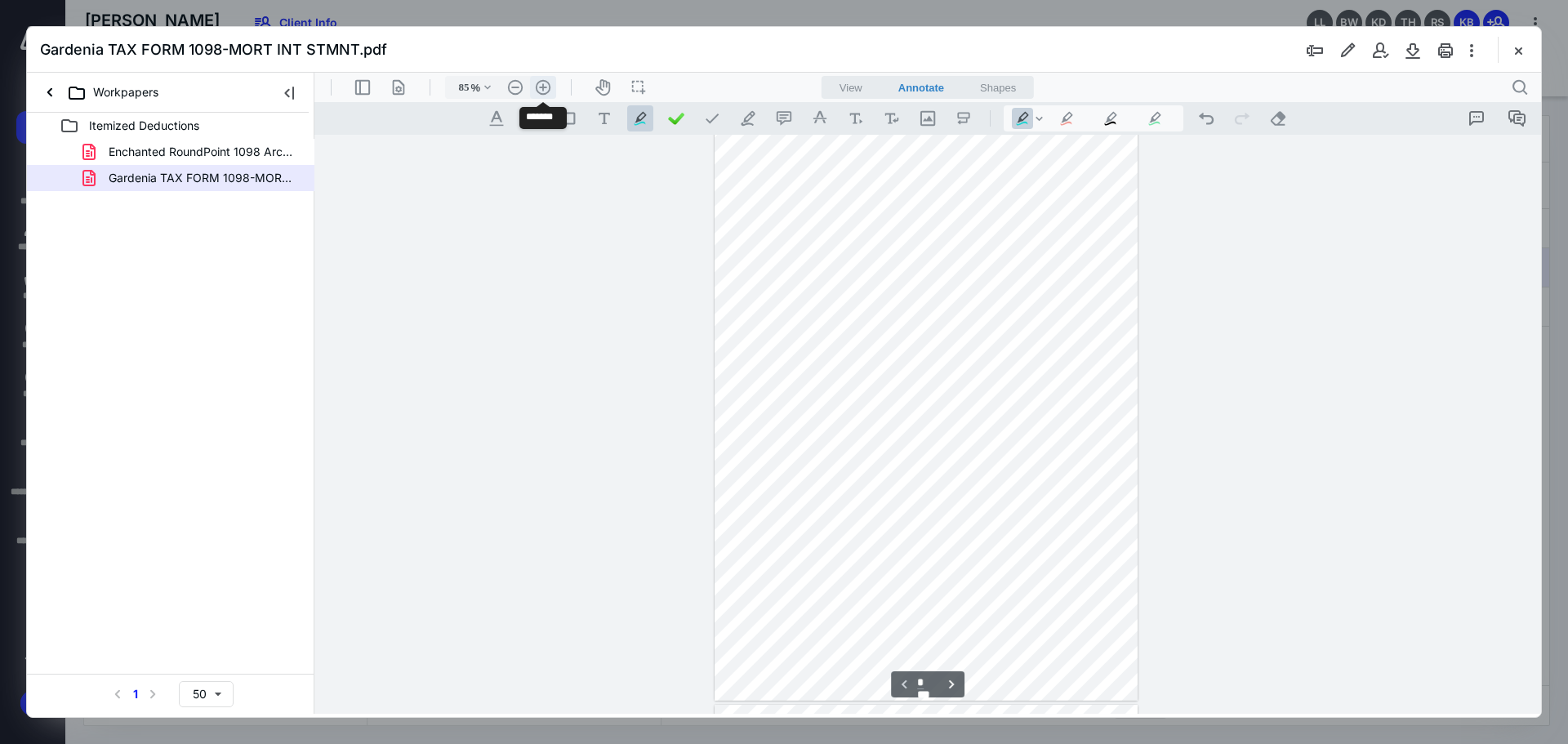 click on ".cls-1{fill:#abb0c4;} icon - header - zoom - in - line" at bounding box center [543, 87] 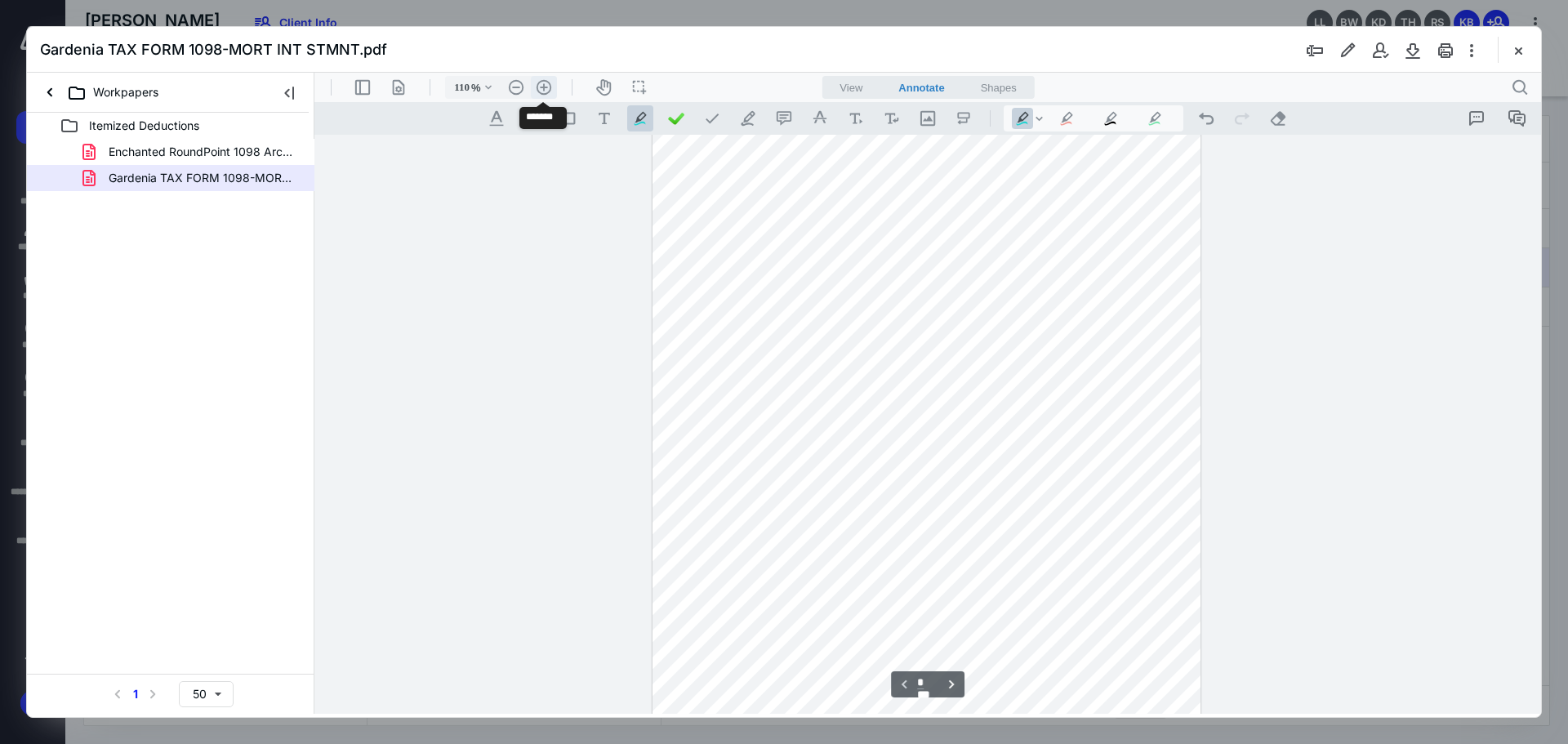 click on ".cls-1{fill:#abb0c4;} icon - header - zoom - in - line" at bounding box center (544, 87) 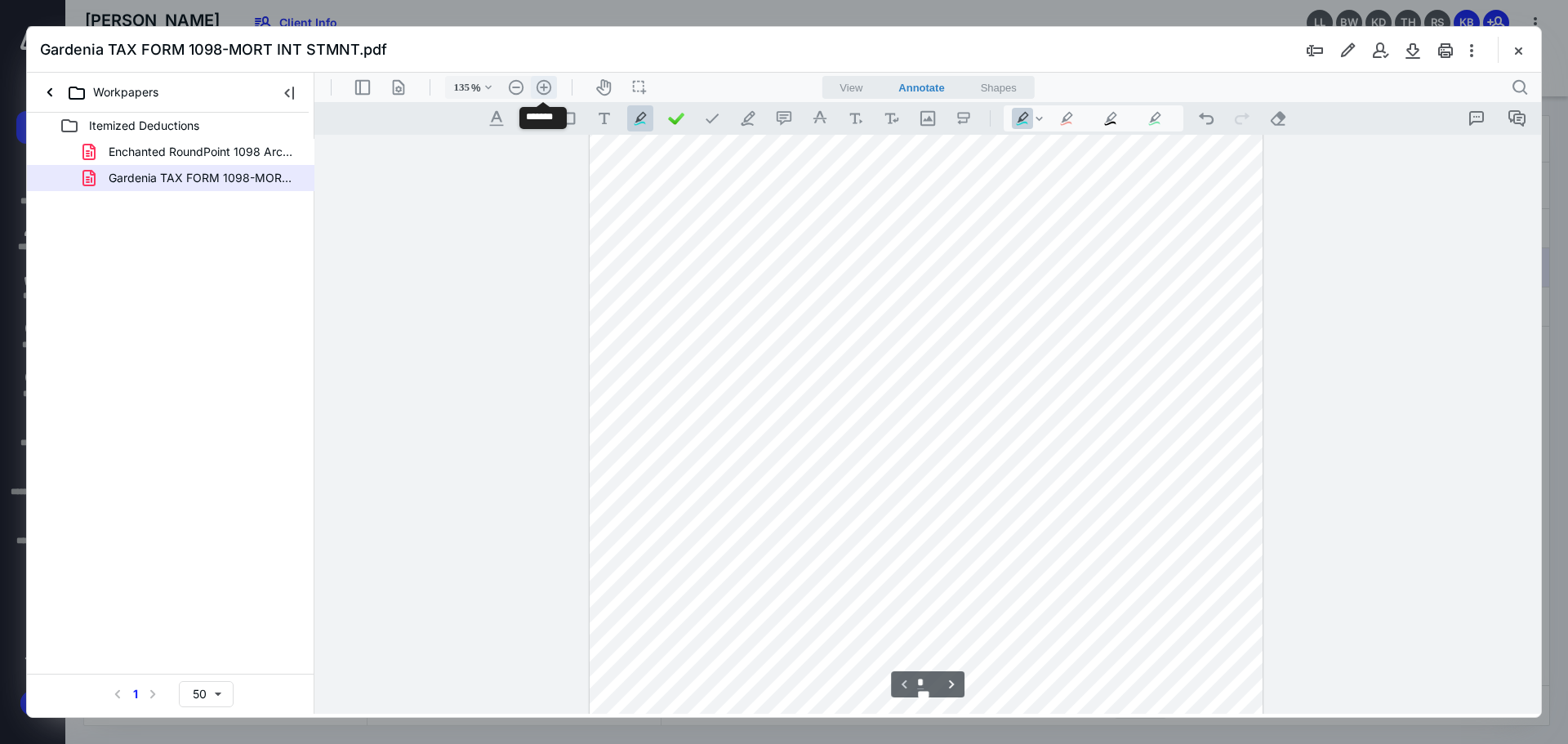 click on ".cls-1{fill:#abb0c4;} icon - header - zoom - in - line" at bounding box center (544, 87) 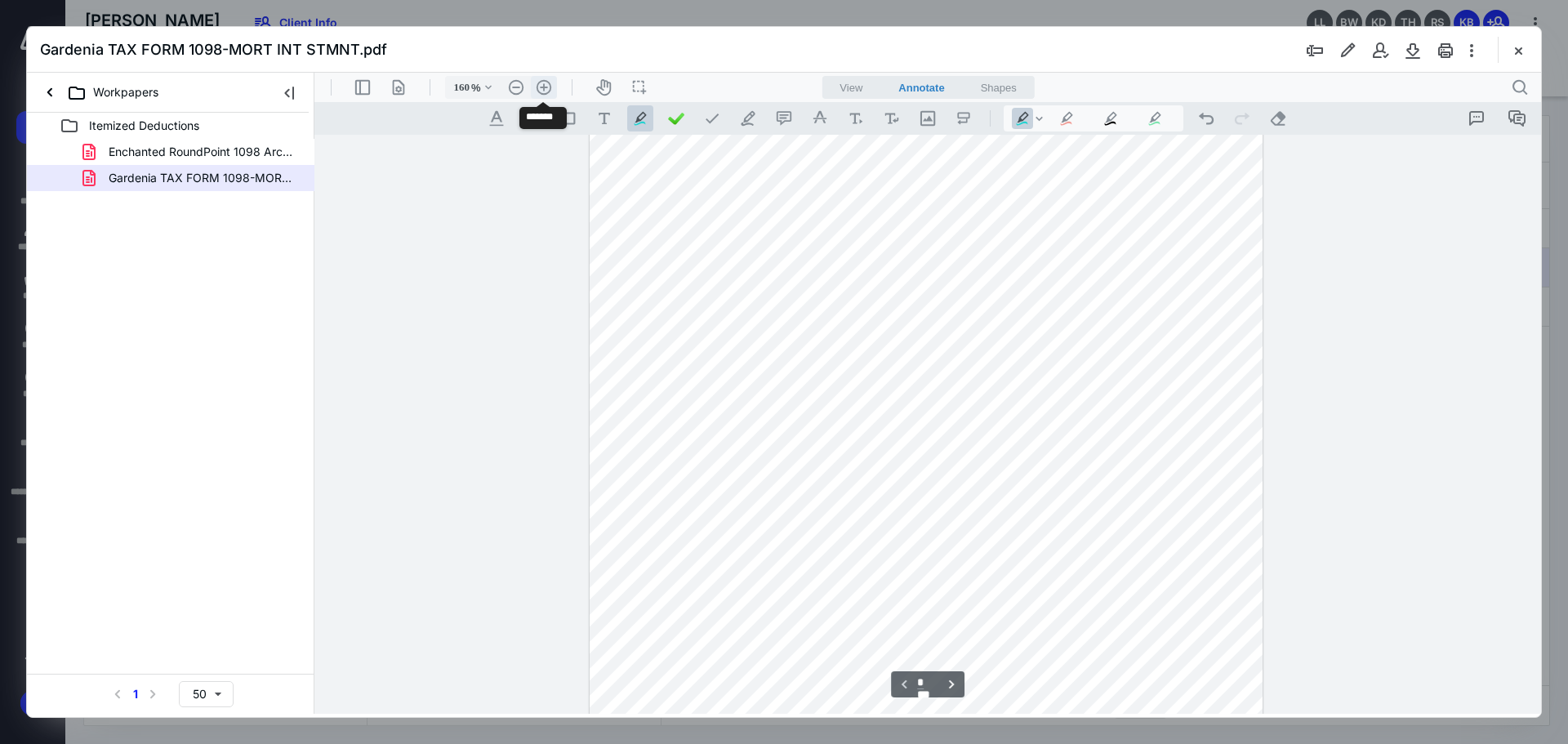 click on ".cls-1{fill:#abb0c4;} icon - header - zoom - in - line" at bounding box center [544, 87] 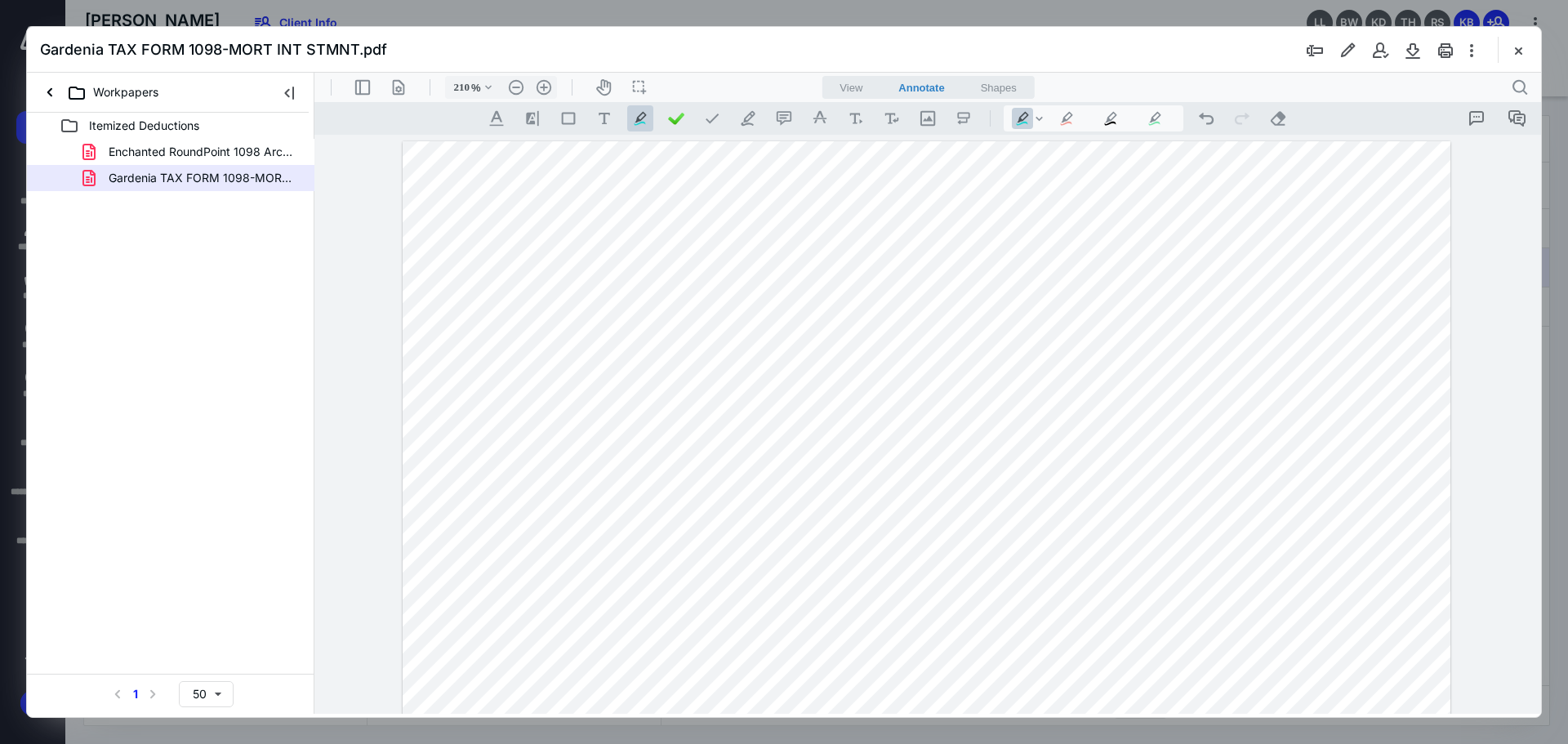 scroll, scrollTop: 82, scrollLeft: 0, axis: vertical 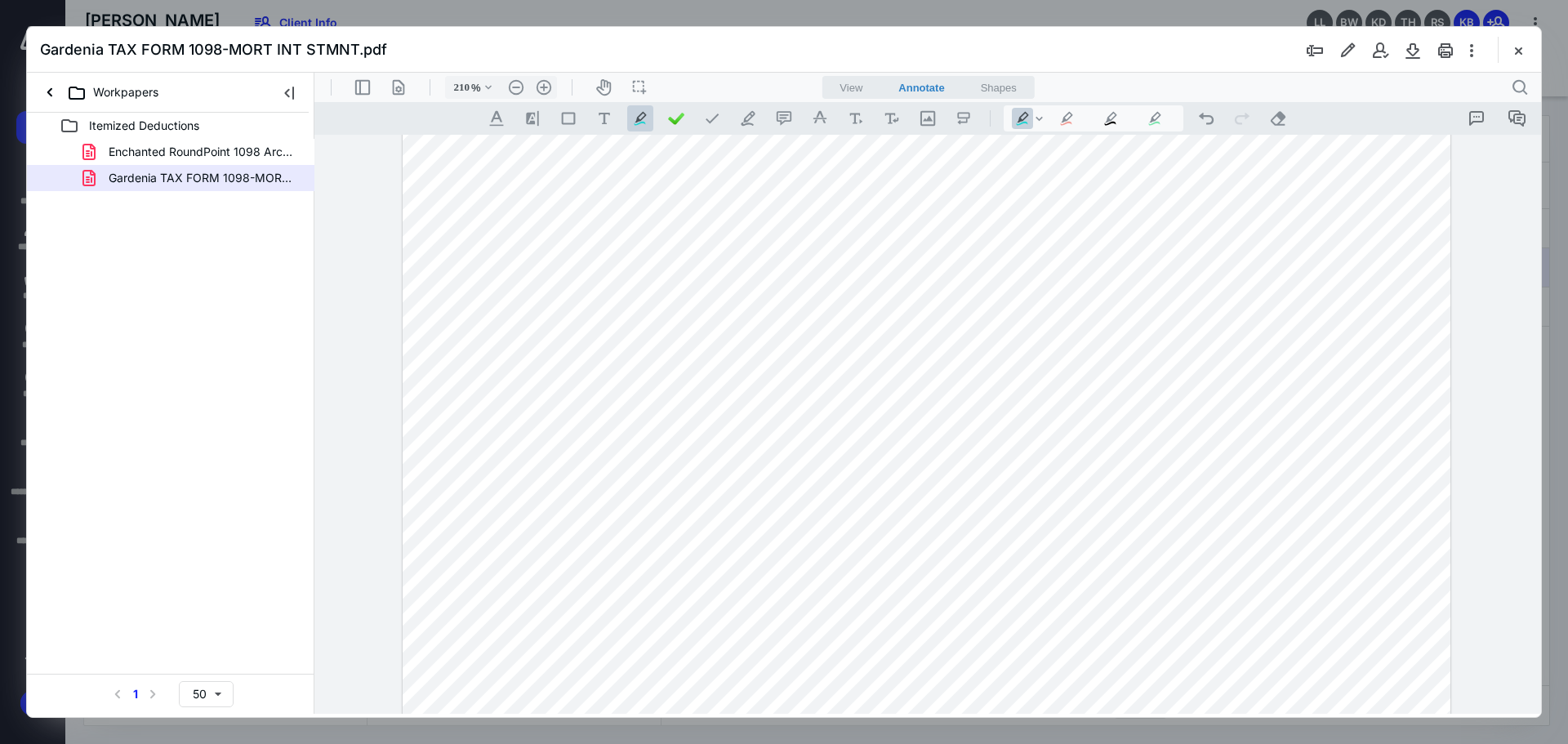 drag, startPoint x: 1520, startPoint y: 51, endPoint x: 1449, endPoint y: 58, distance: 71.34424 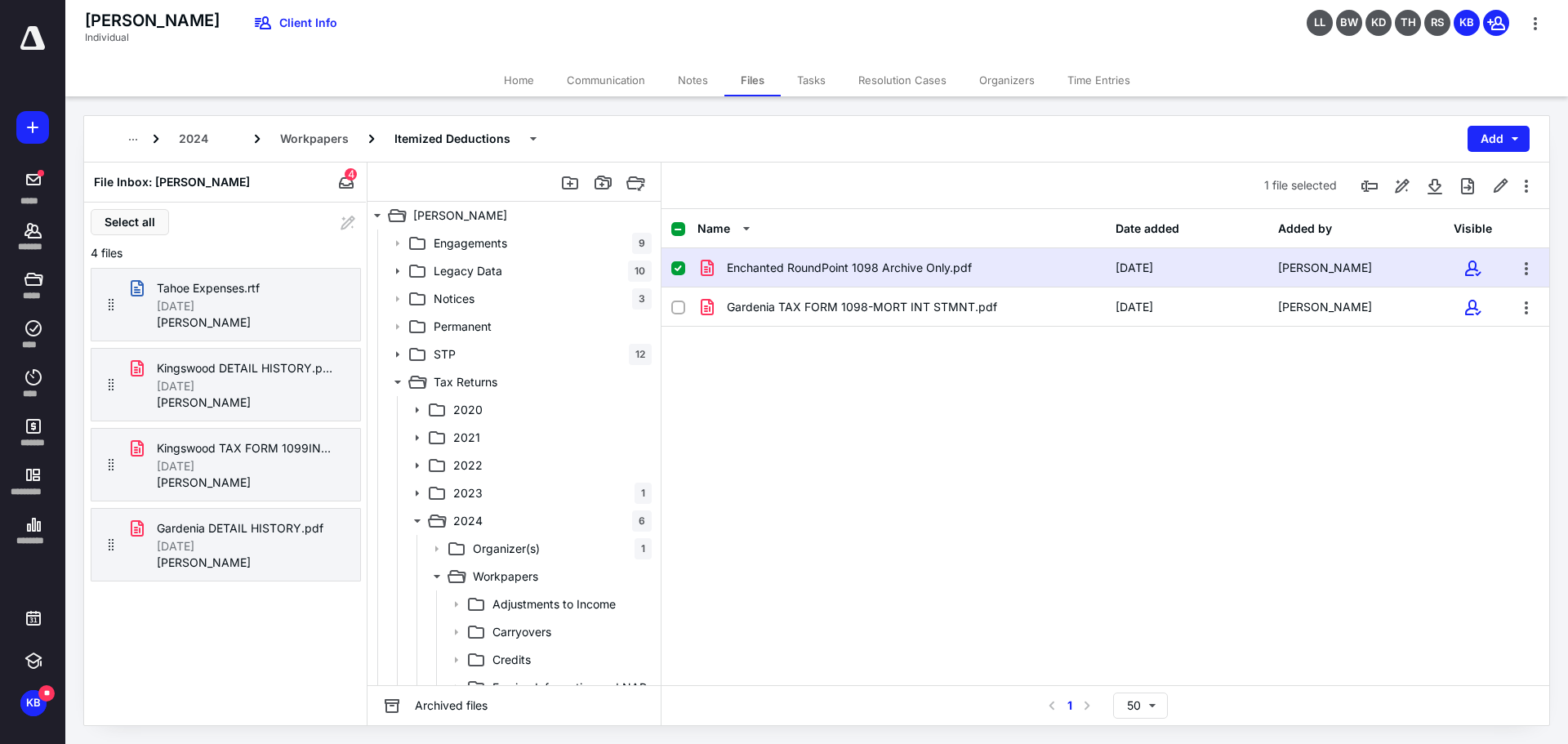 scroll, scrollTop: 266, scrollLeft: 0, axis: vertical 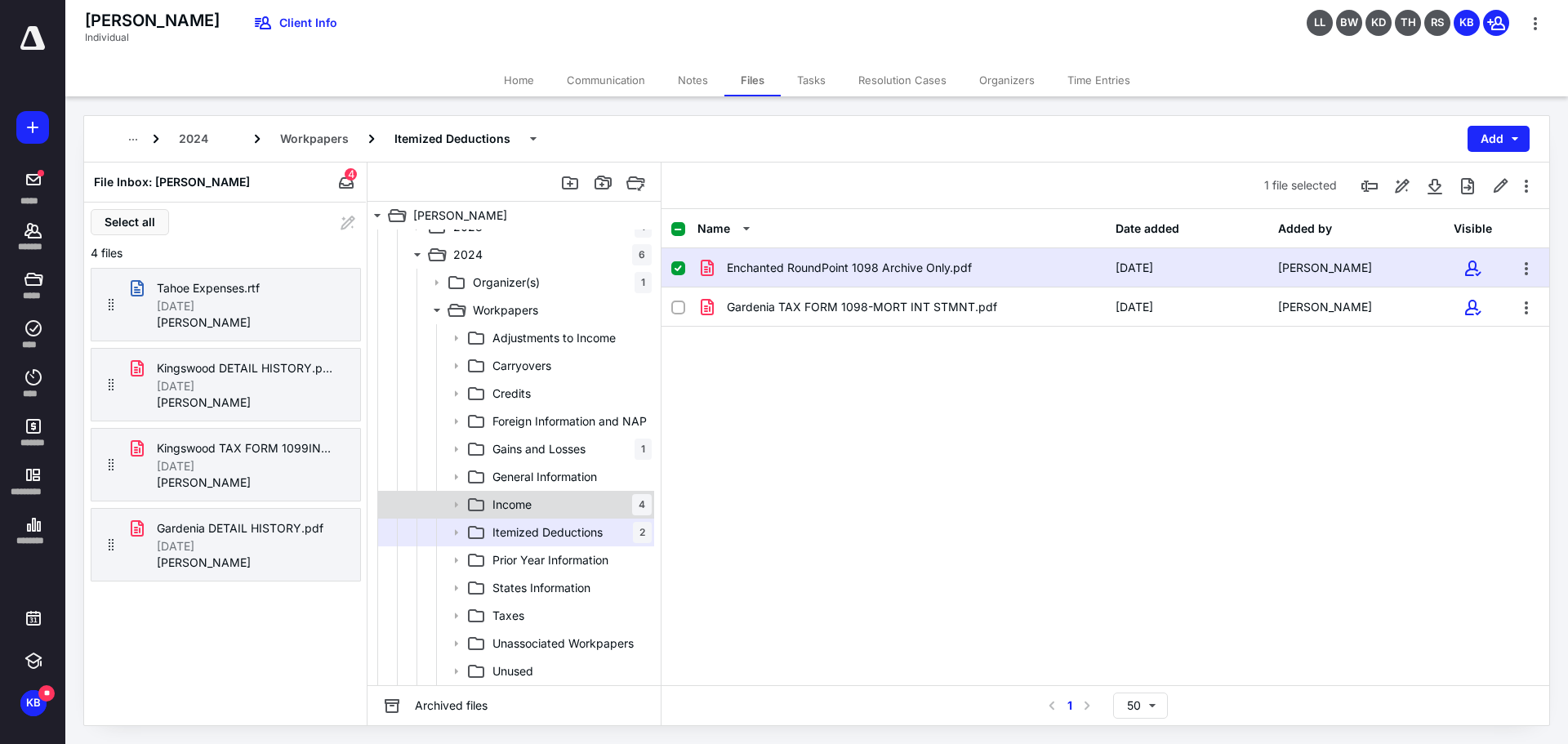 click on "Income 4" at bounding box center [514, 505] 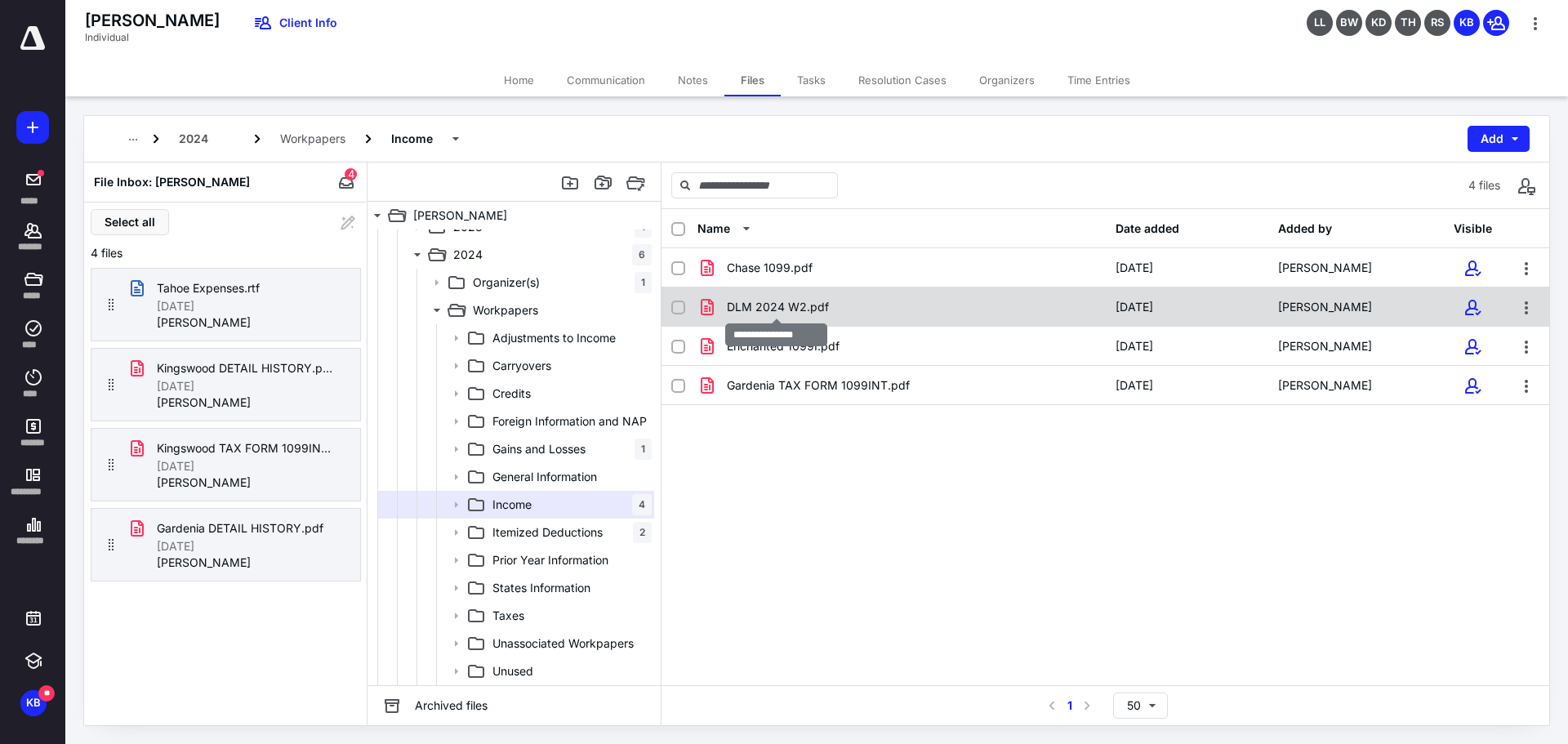 click on "DLM 2024 W2.pdf" at bounding box center [777, 307] 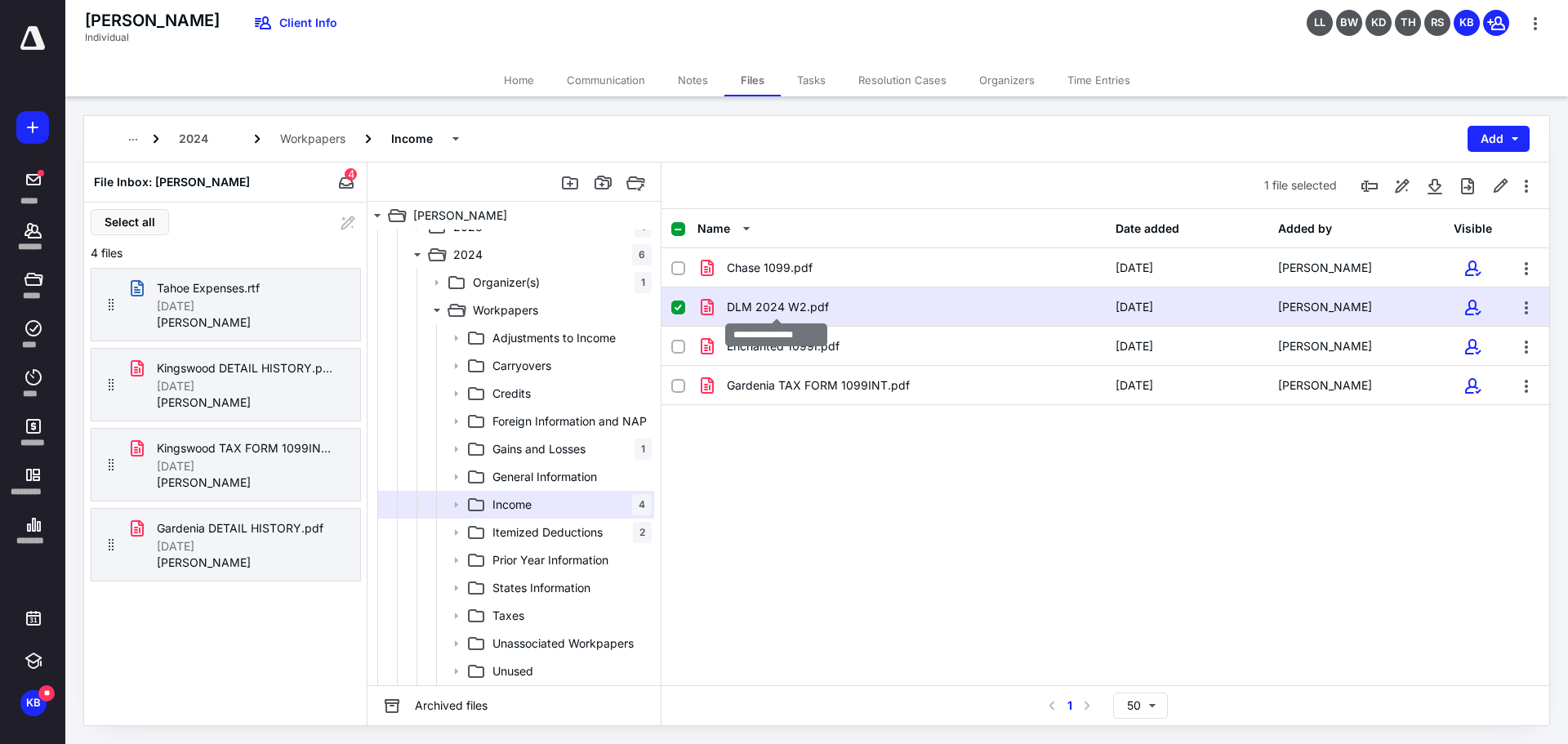 click on "DLM 2024 W2.pdf" at bounding box center (777, 307) 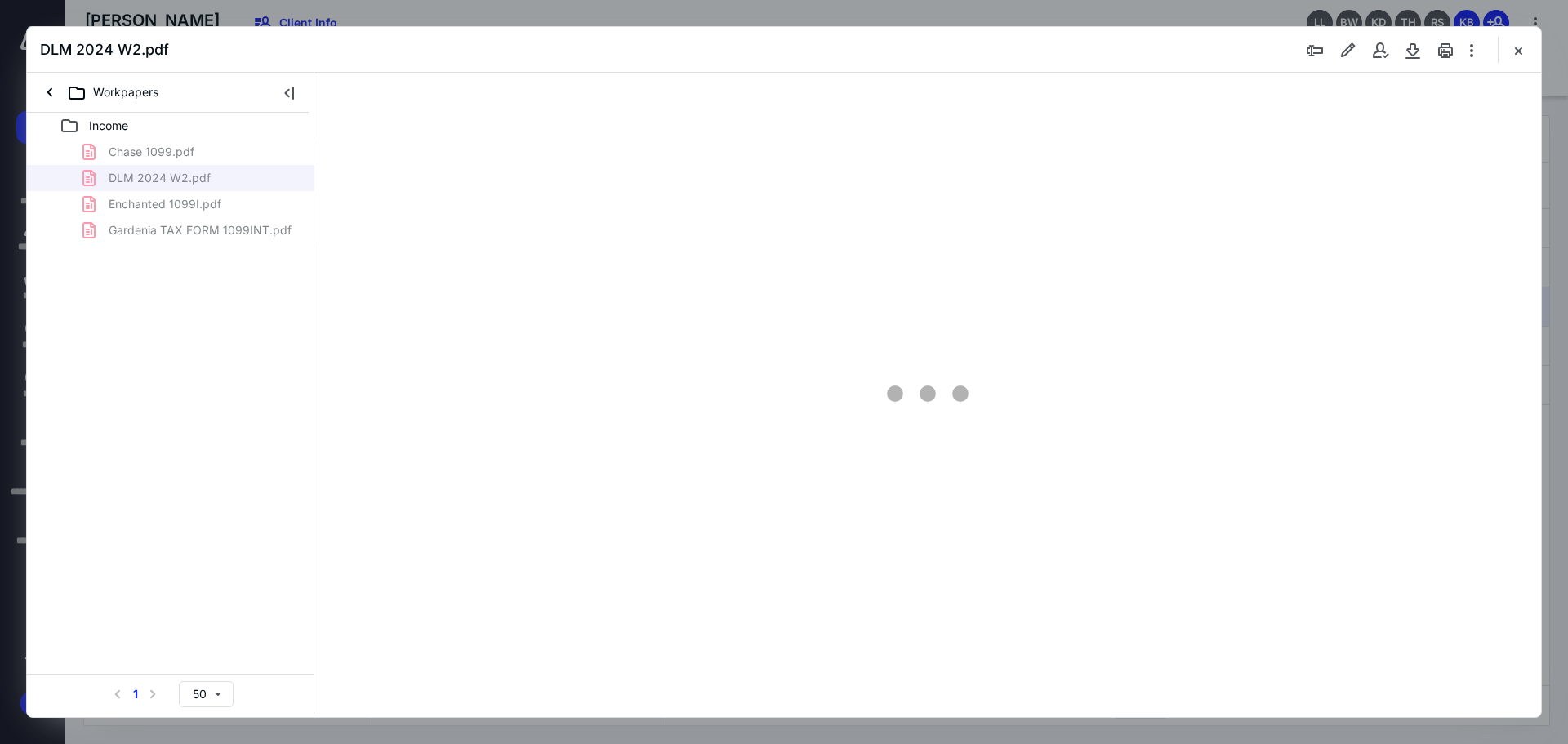 scroll, scrollTop: 0, scrollLeft: 0, axis: both 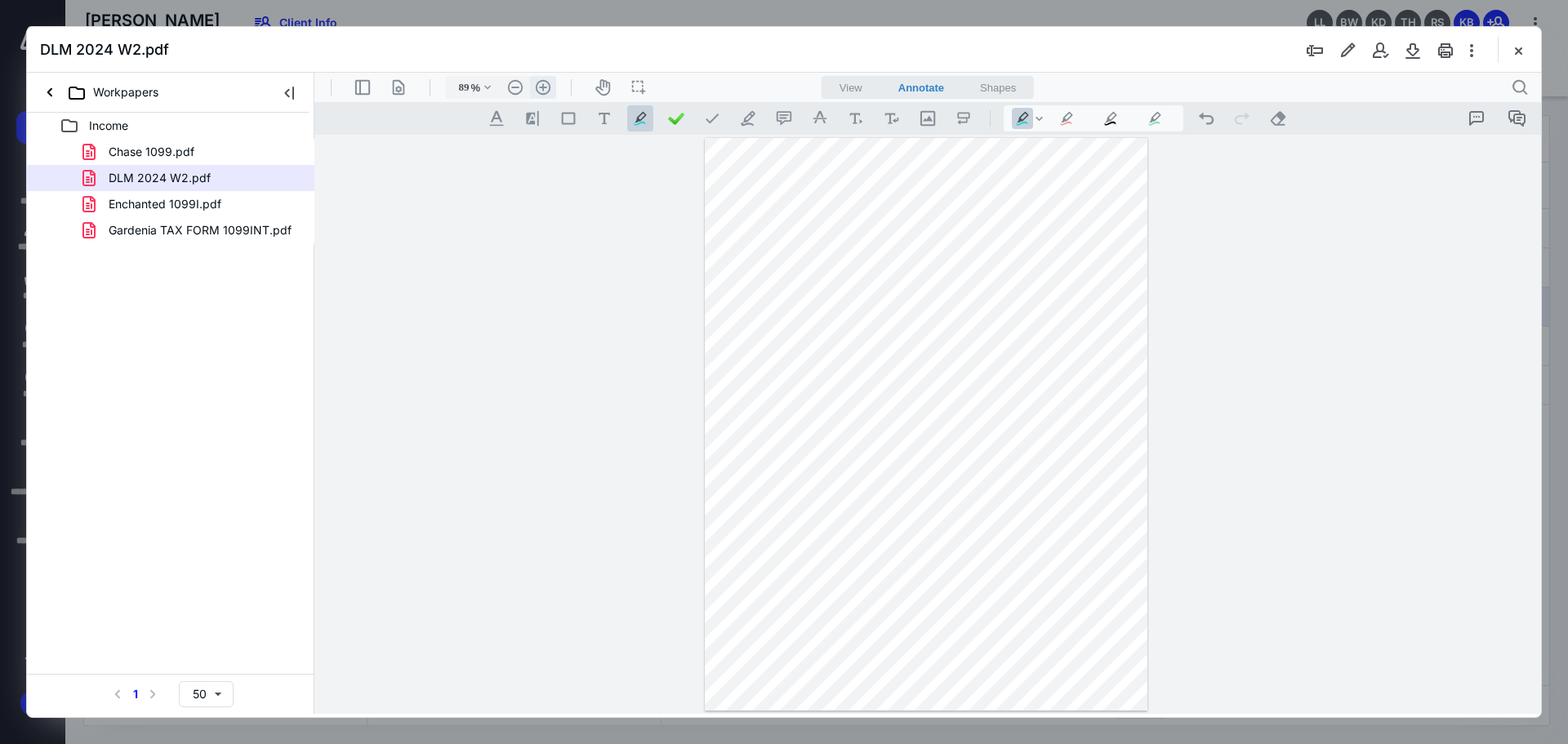 click on ".cls-1{fill:#abb0c4;} icon - header - zoom - in - line" at bounding box center (543, 87) 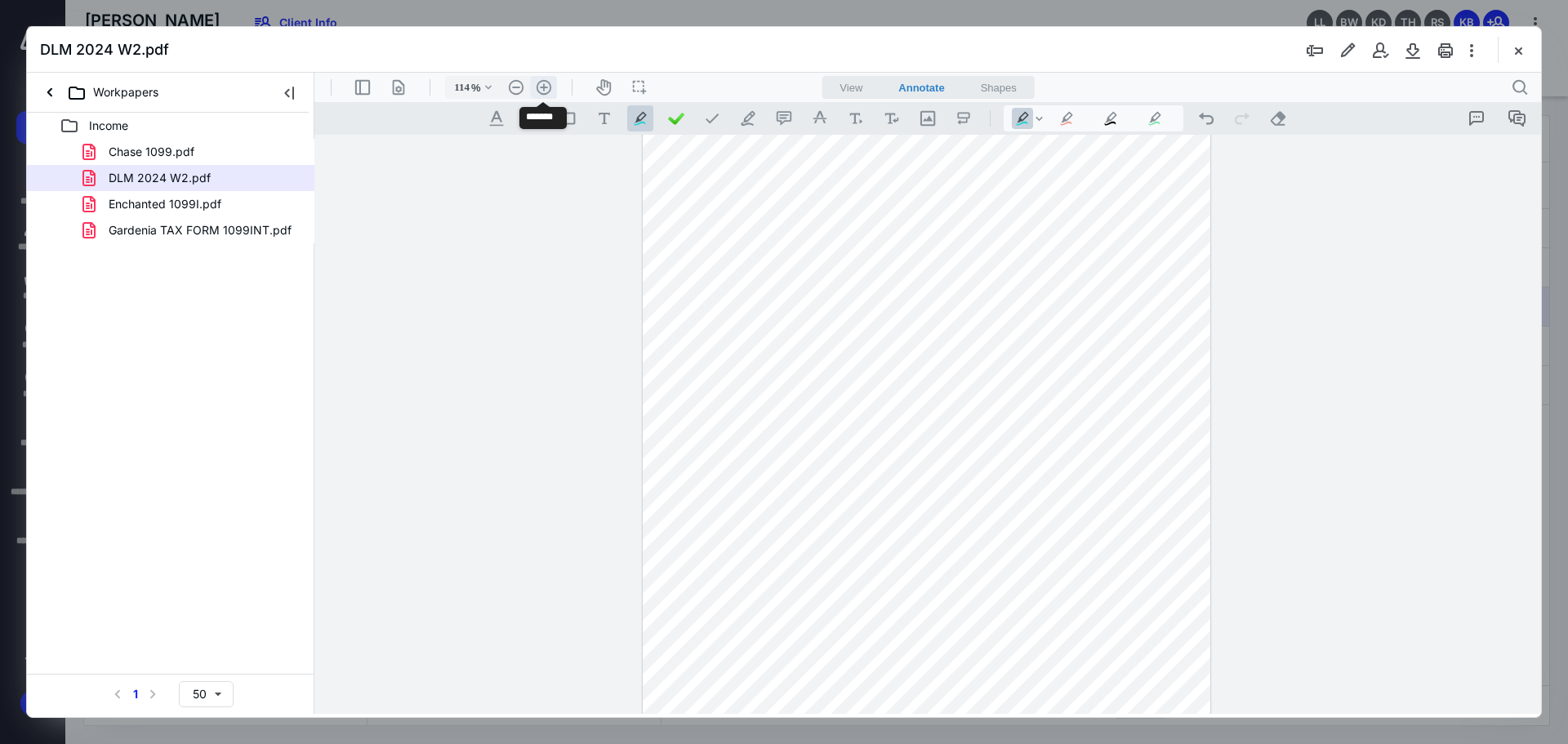 click on ".cls-1{fill:#abb0c4;} icon - header - zoom - in - line" at bounding box center (544, 87) 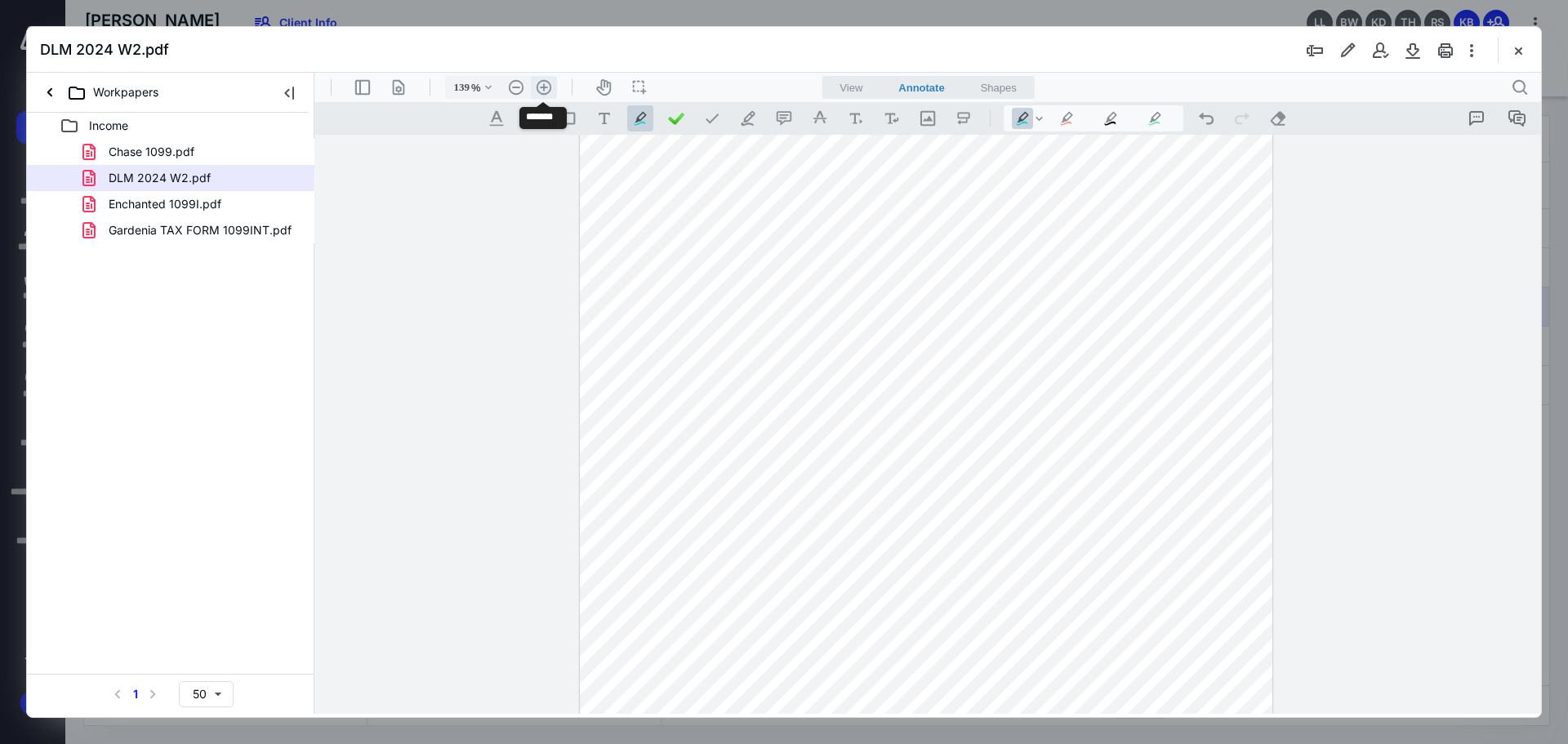 click on ".cls-1{fill:#abb0c4;} icon - header - zoom - in - line" at bounding box center (544, 87) 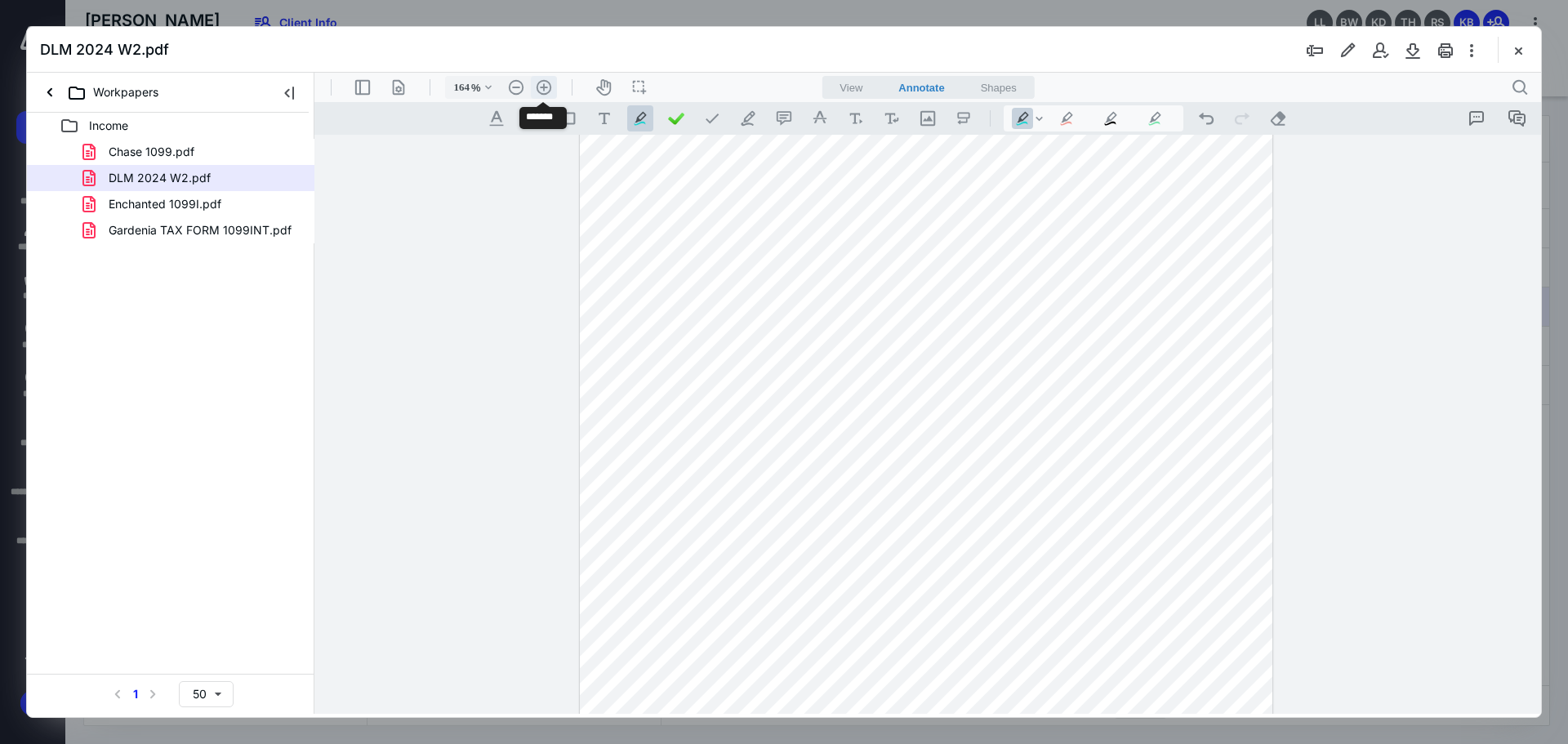 scroll, scrollTop: 218, scrollLeft: 0, axis: vertical 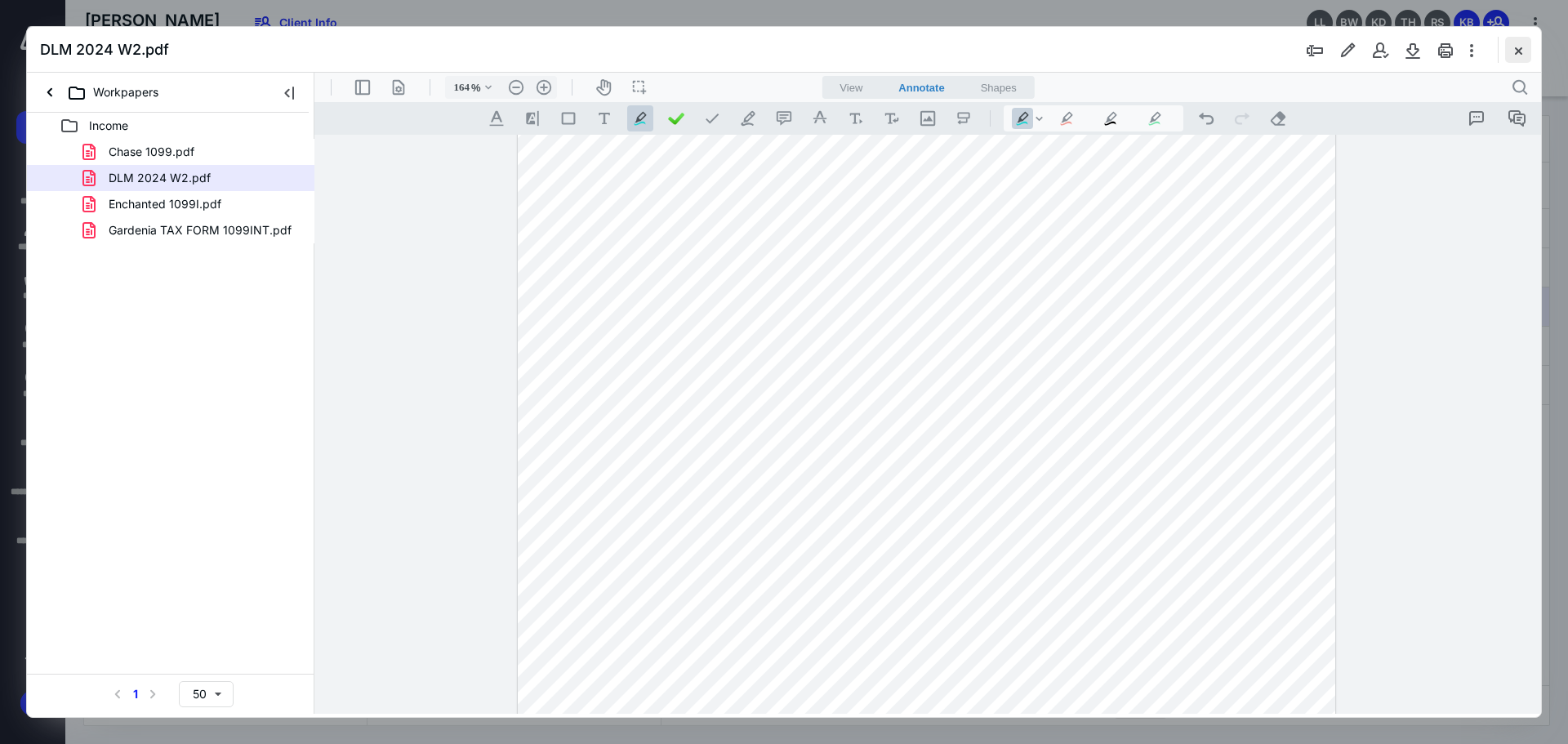 click at bounding box center [1518, 50] 